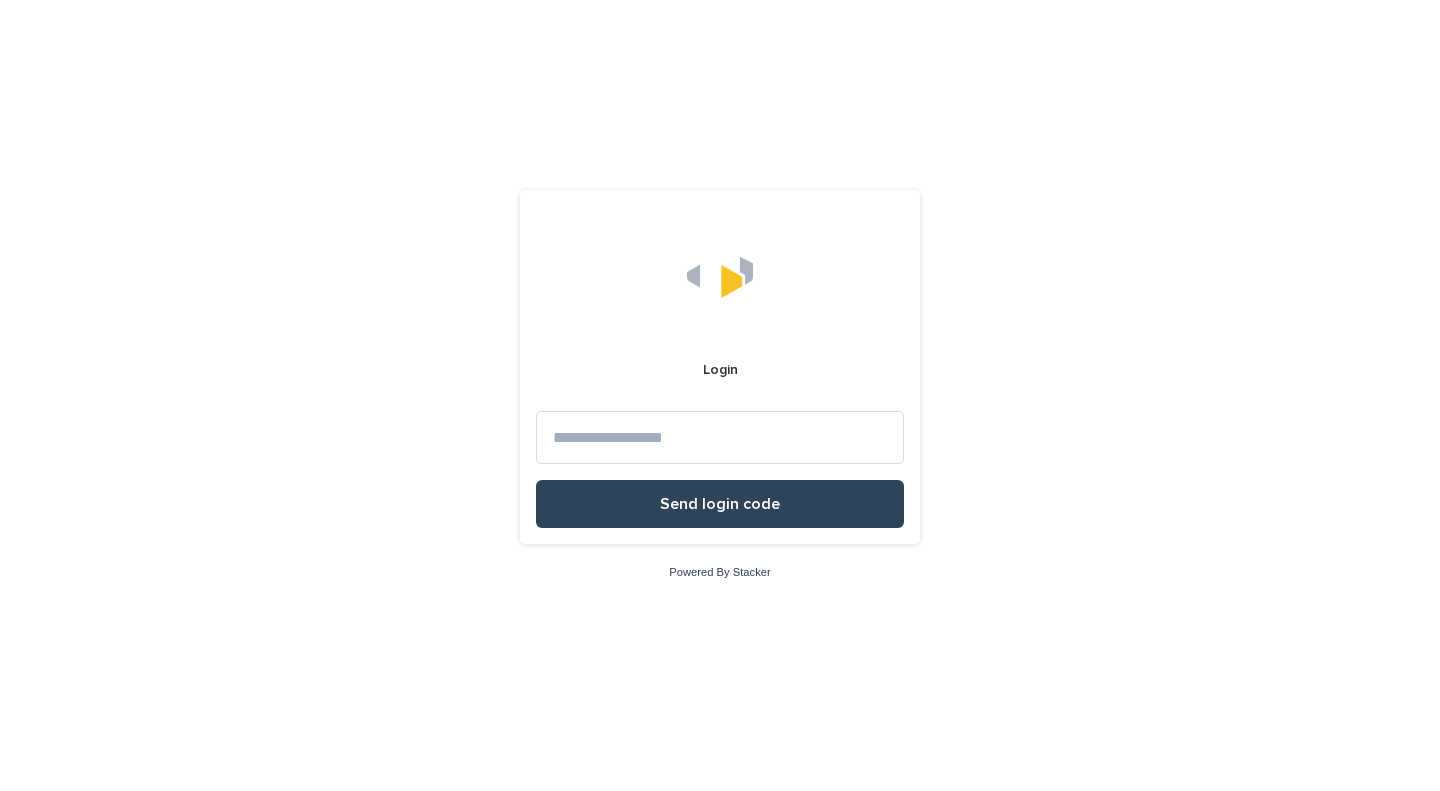 scroll, scrollTop: 0, scrollLeft: 0, axis: both 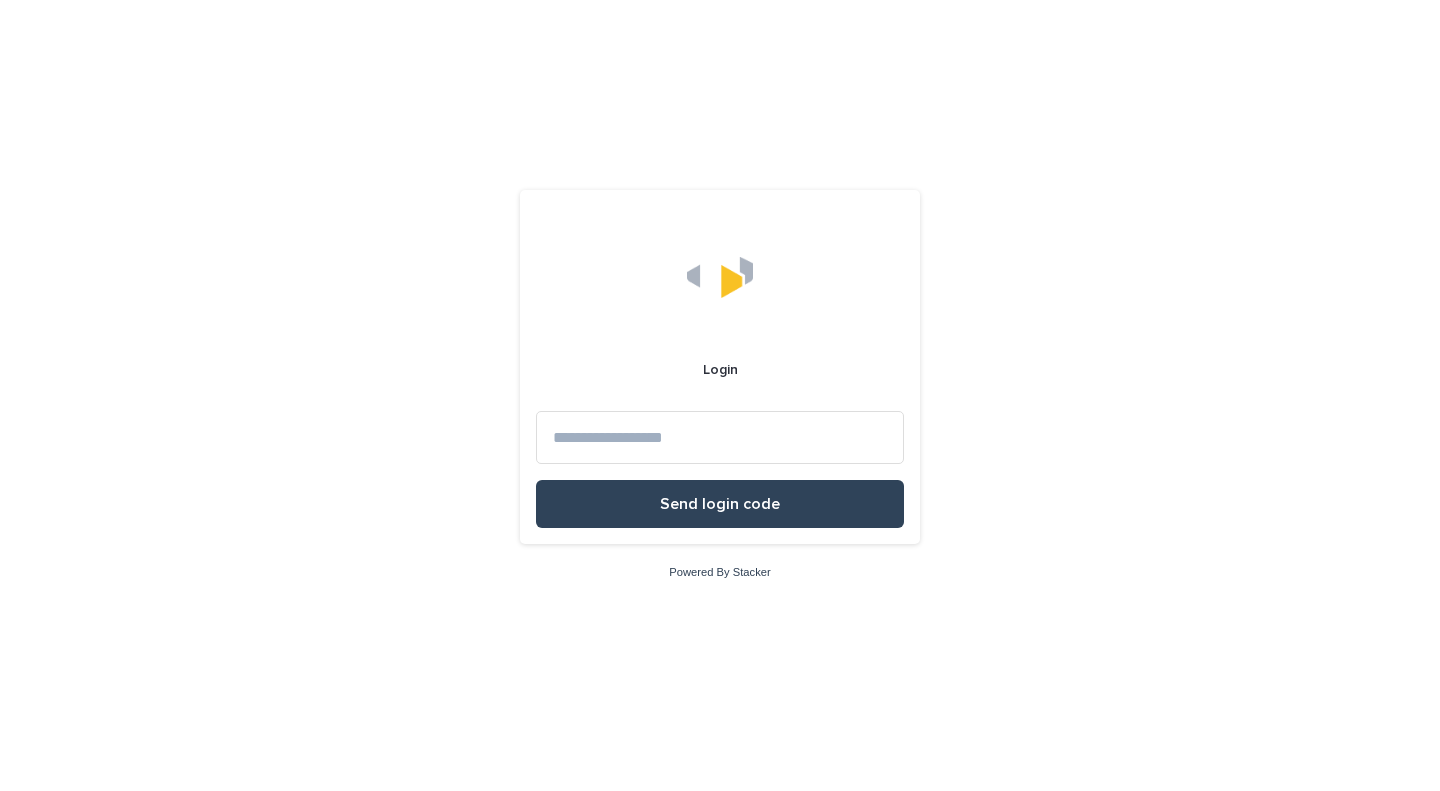 click at bounding box center [720, 437] 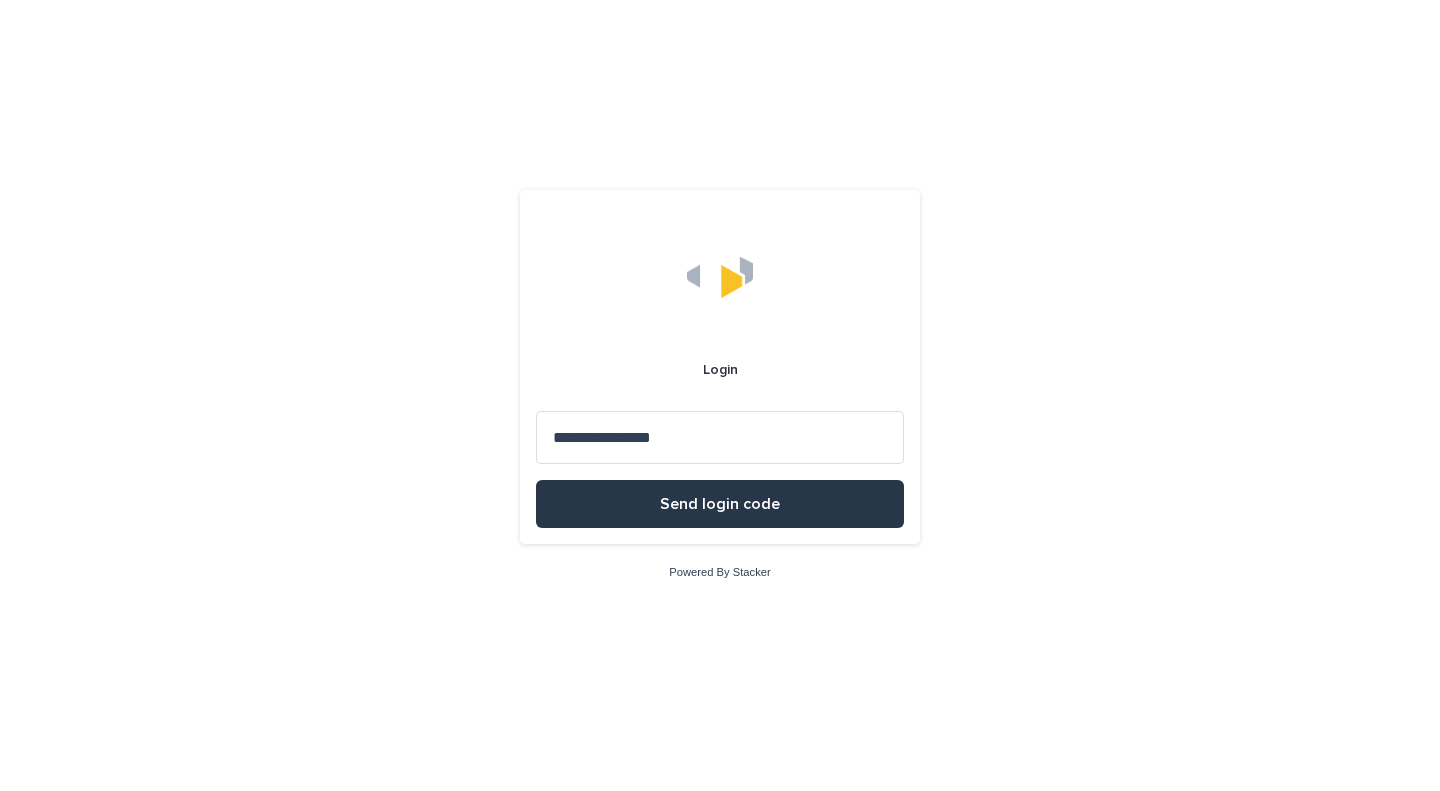 click on "Send login code" at bounding box center [720, 504] 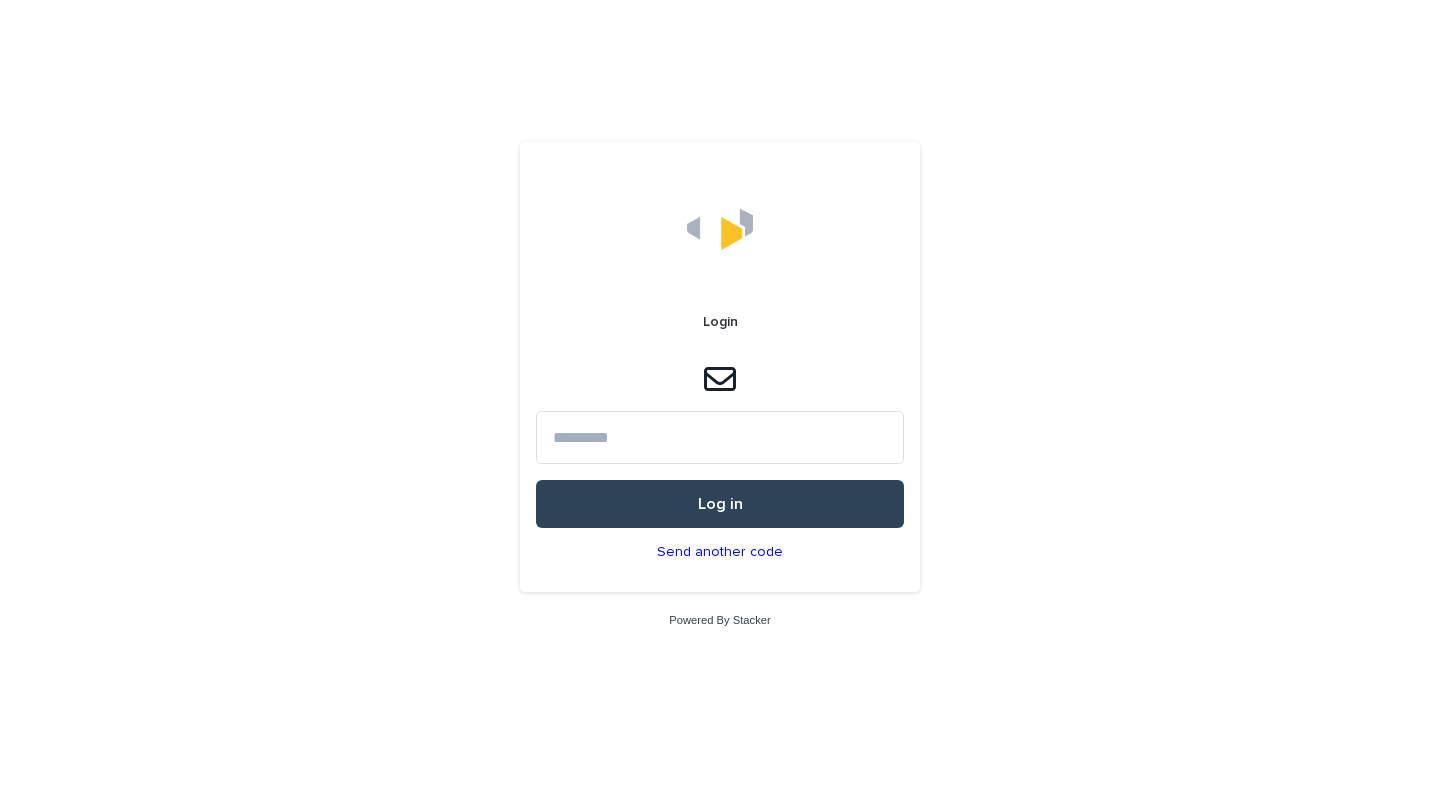 click at bounding box center [720, 437] 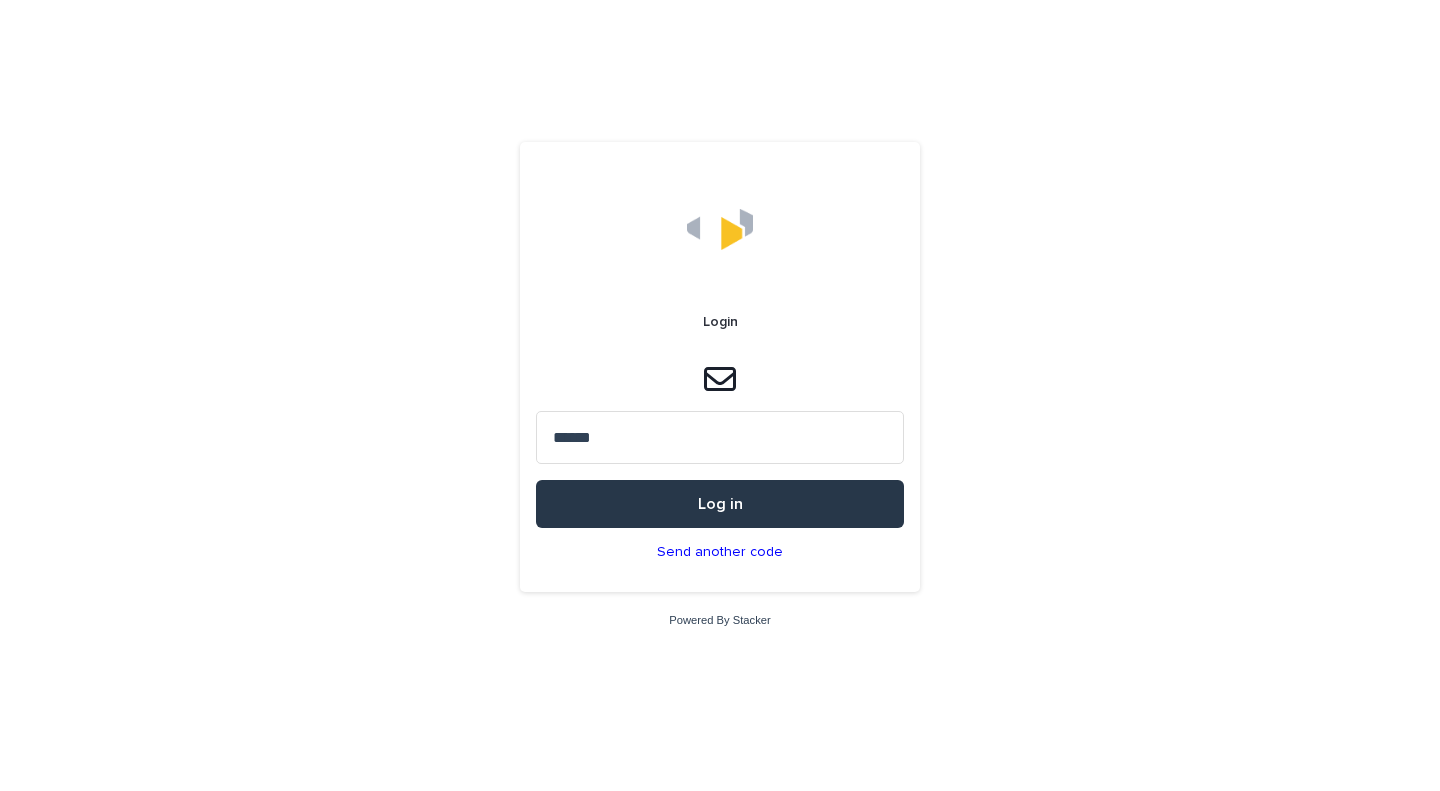 type on "******" 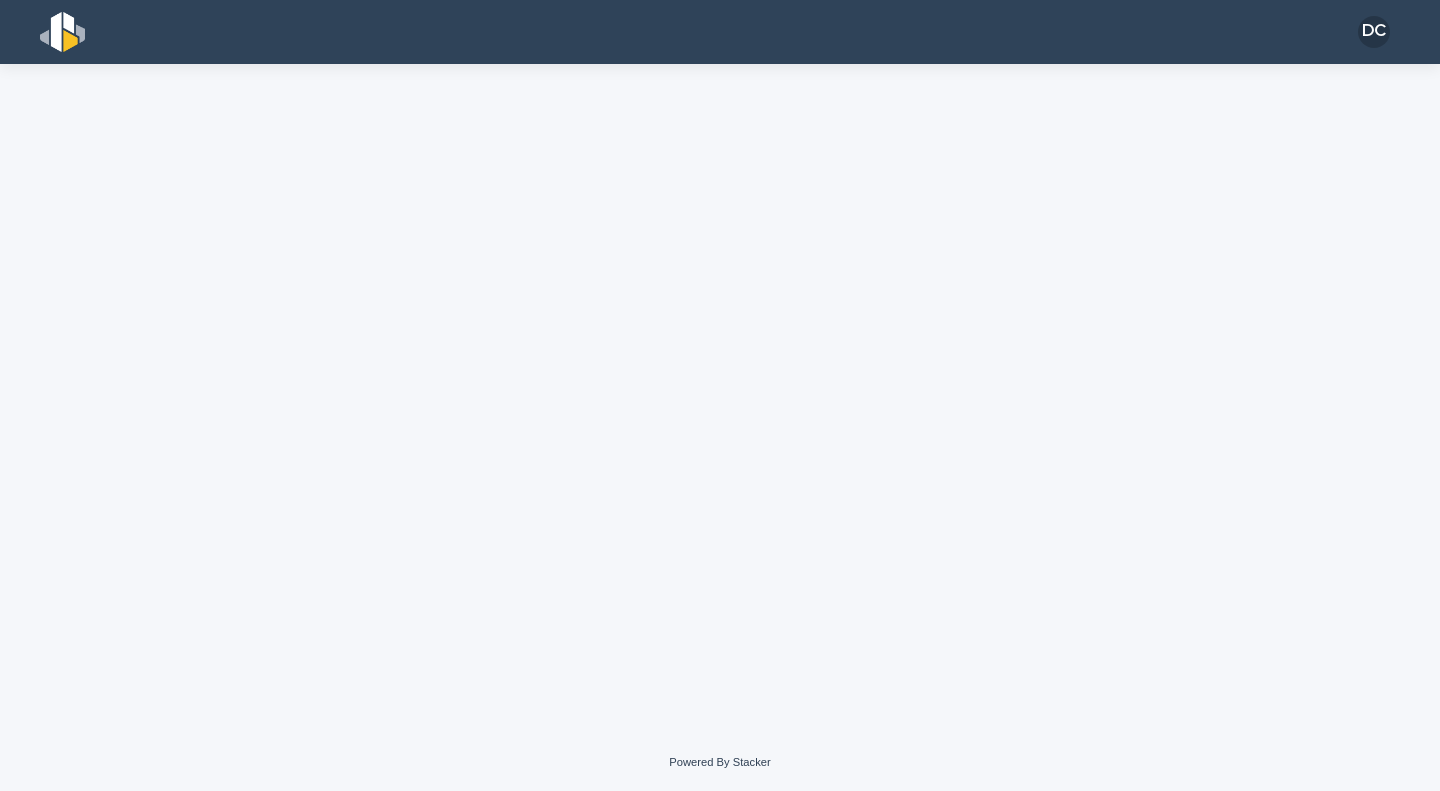 scroll, scrollTop: 0, scrollLeft: 0, axis: both 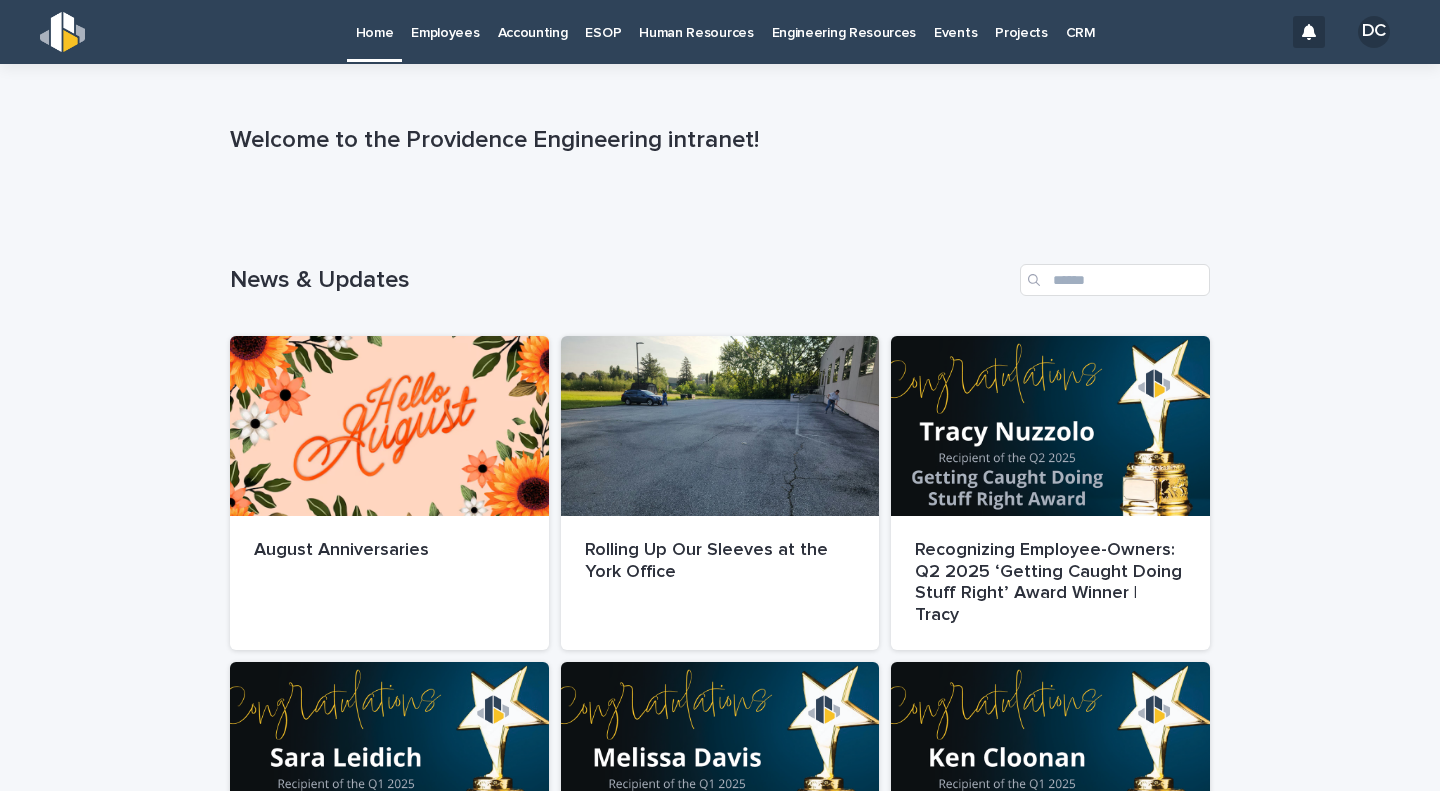 click on "CRM" at bounding box center [1081, 21] 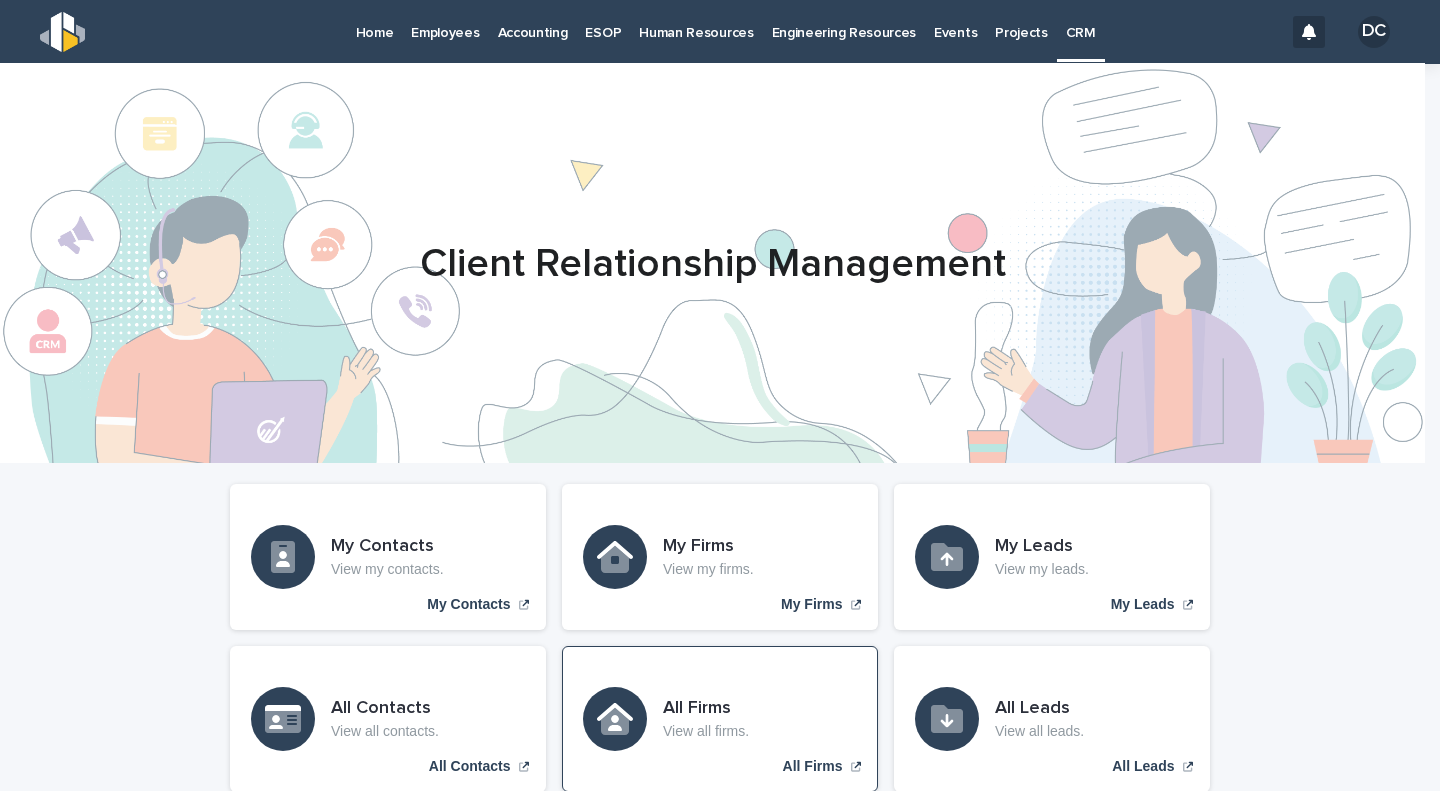 click on "All Firms View all firms. All Firms" at bounding box center (720, 719) 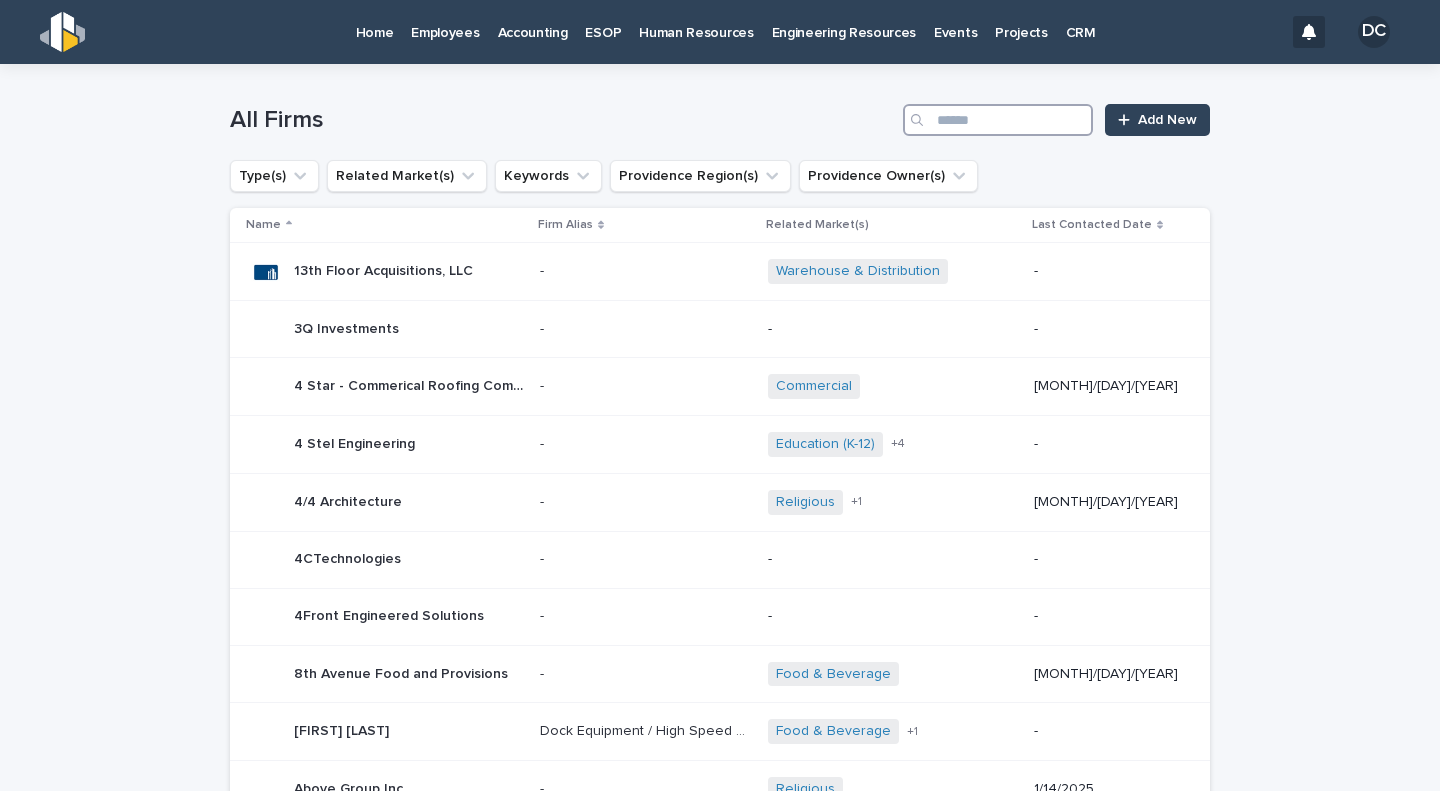 click at bounding box center [998, 120] 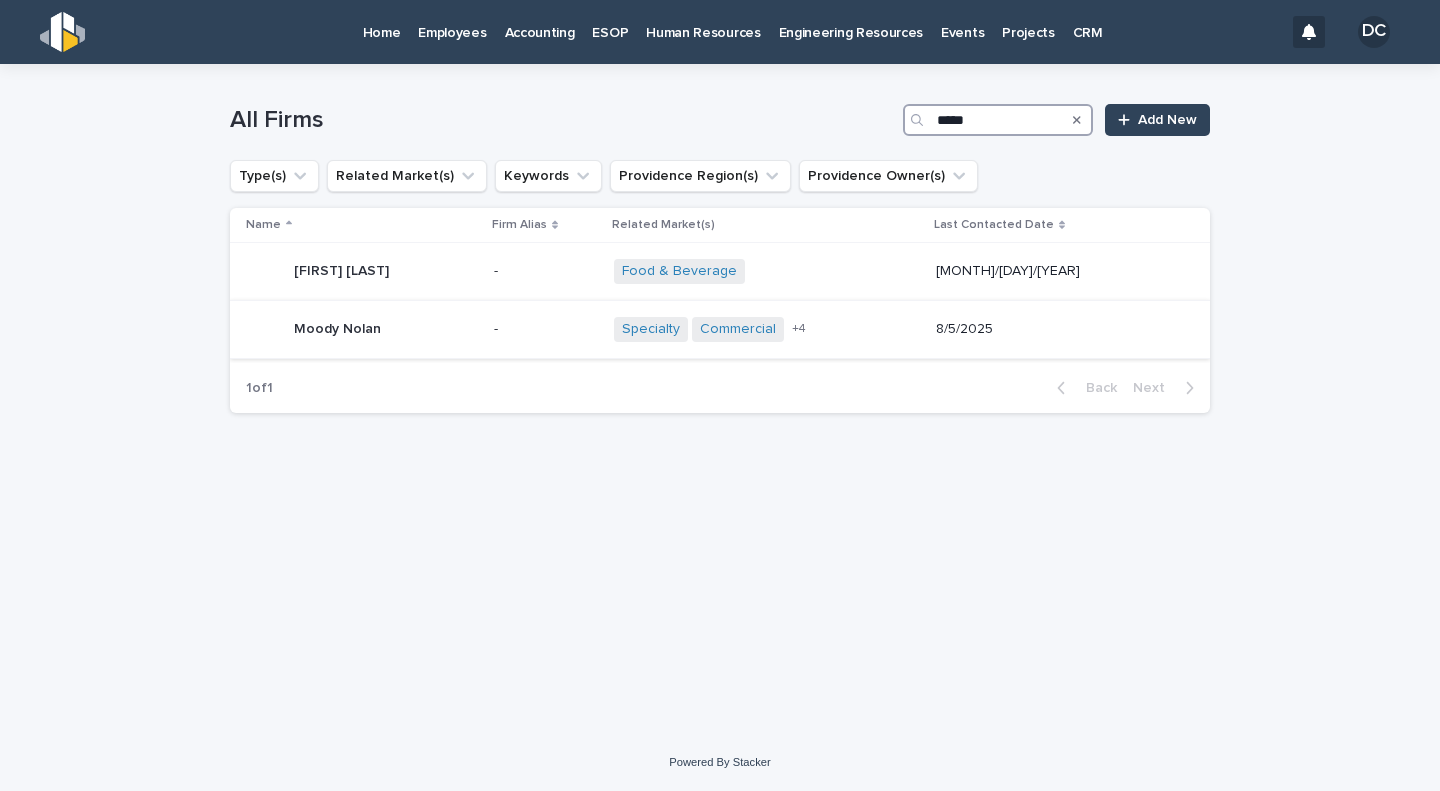 type on "*****" 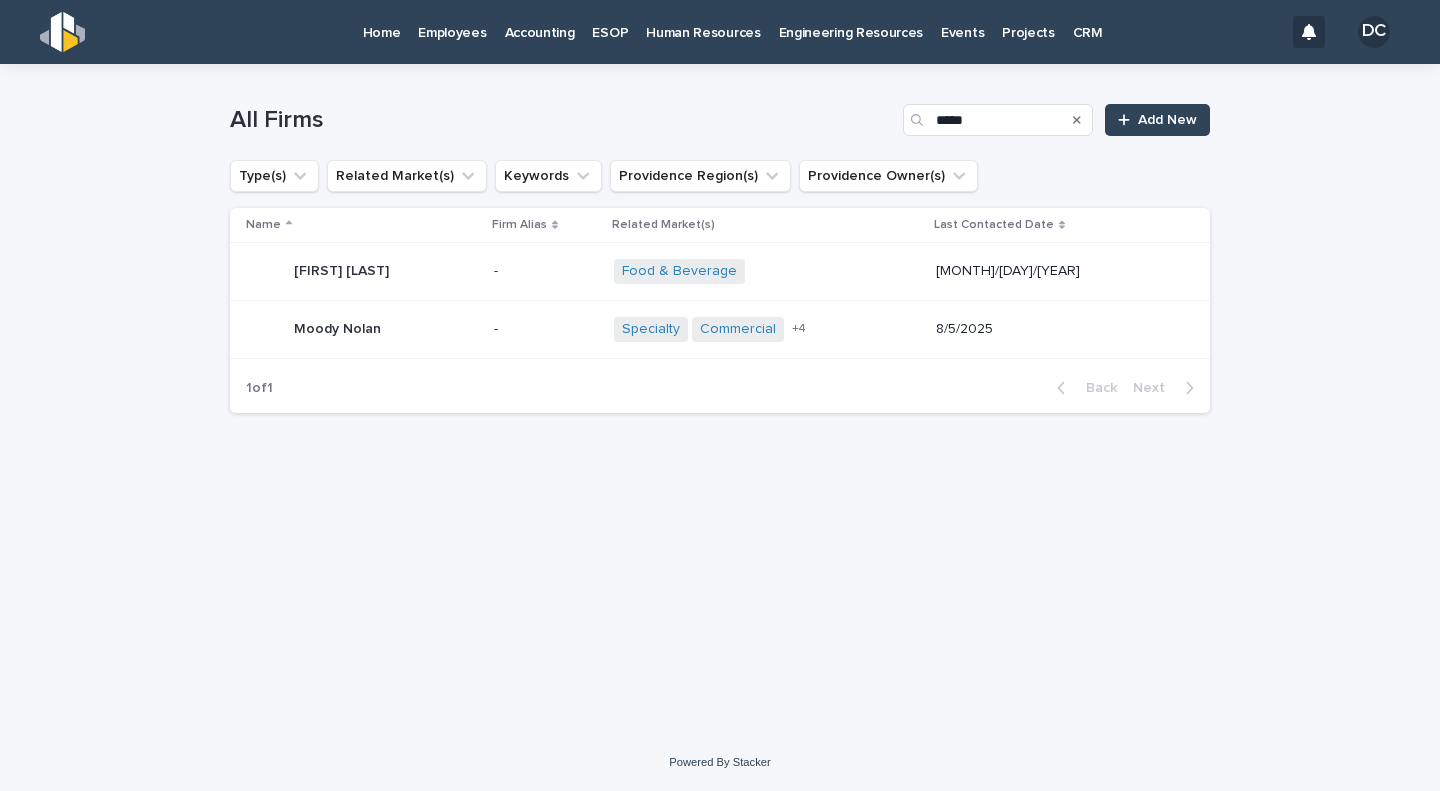 click on "Moody Nolan Moody Nolan" at bounding box center (362, 330) 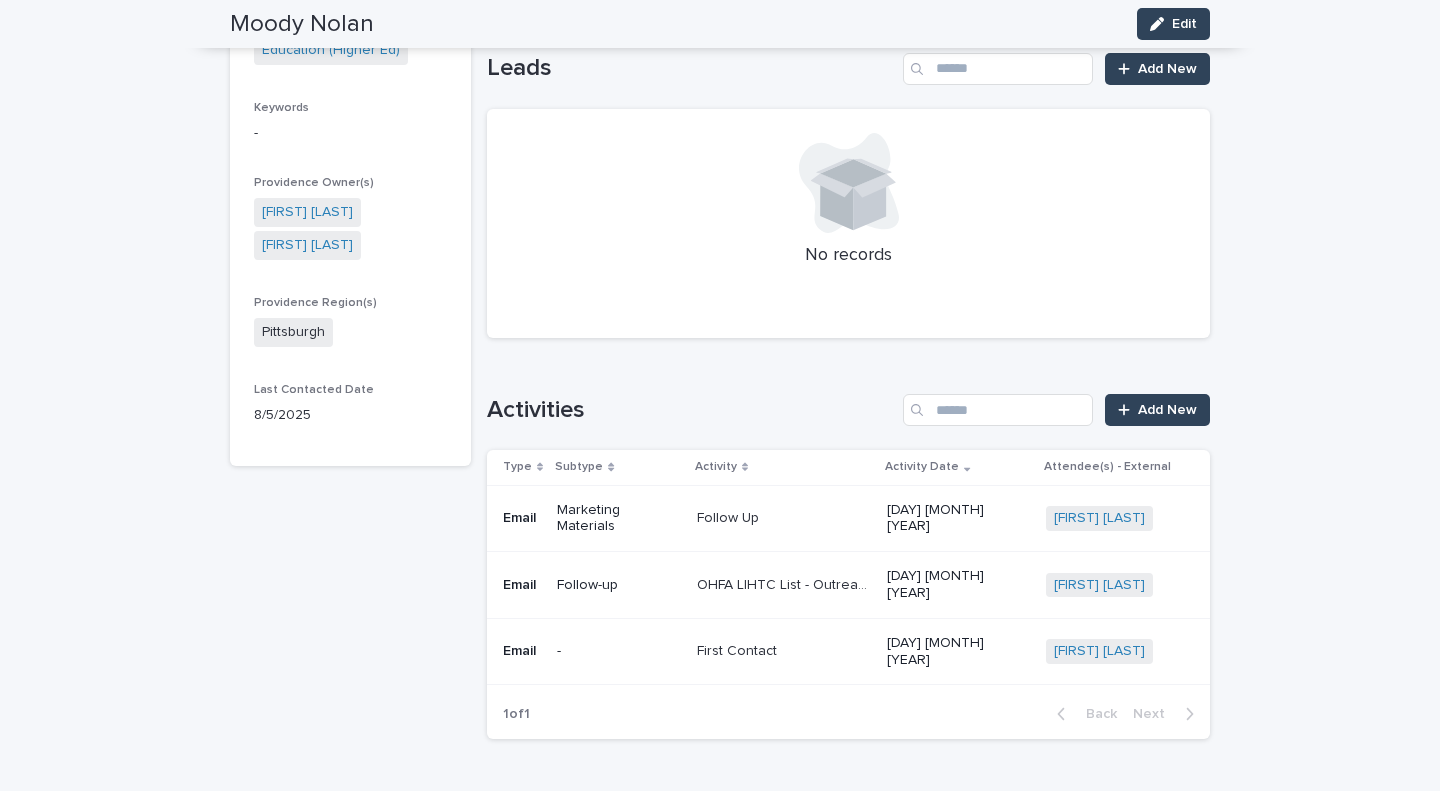 scroll, scrollTop: 622, scrollLeft: 0, axis: vertical 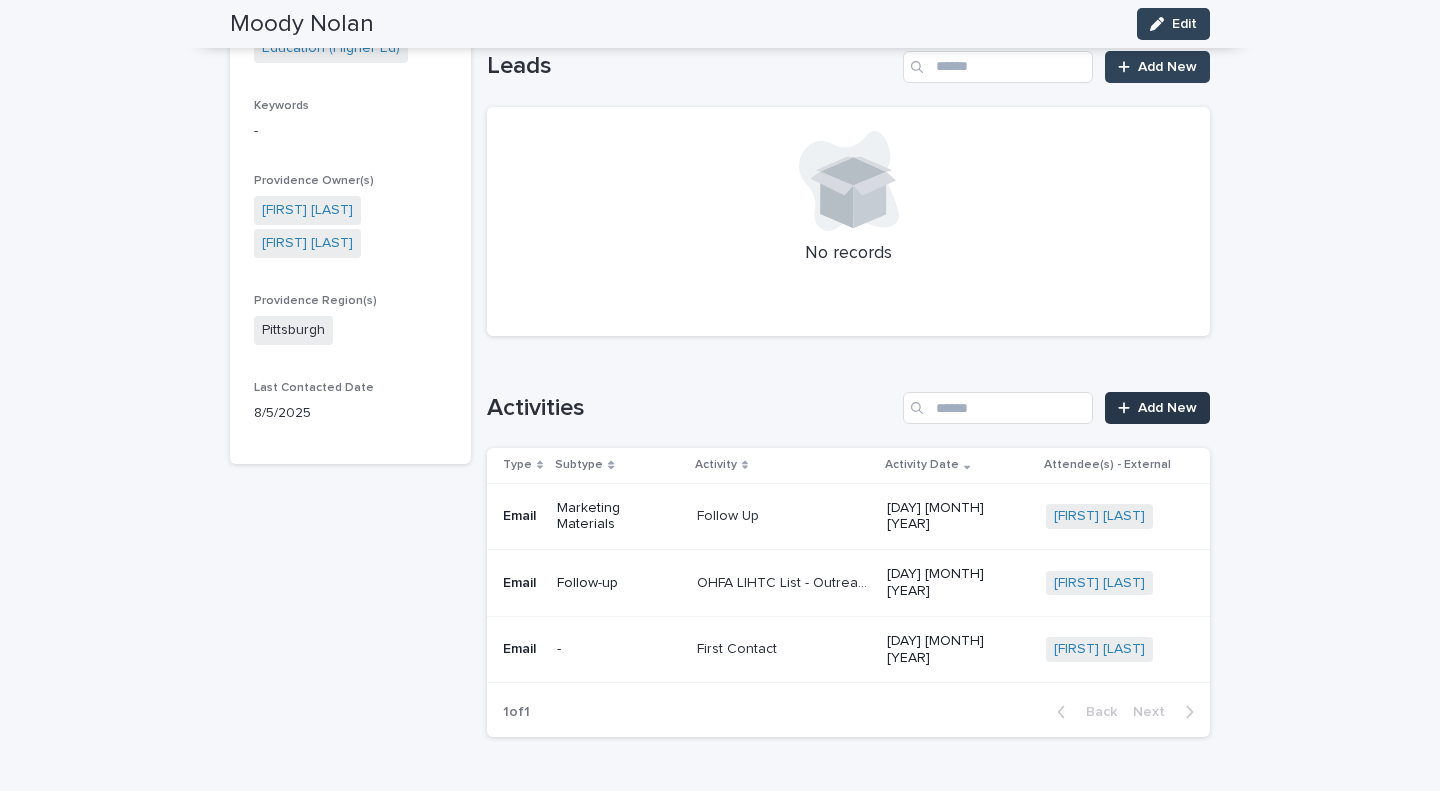 click on "Add New" at bounding box center [1167, 408] 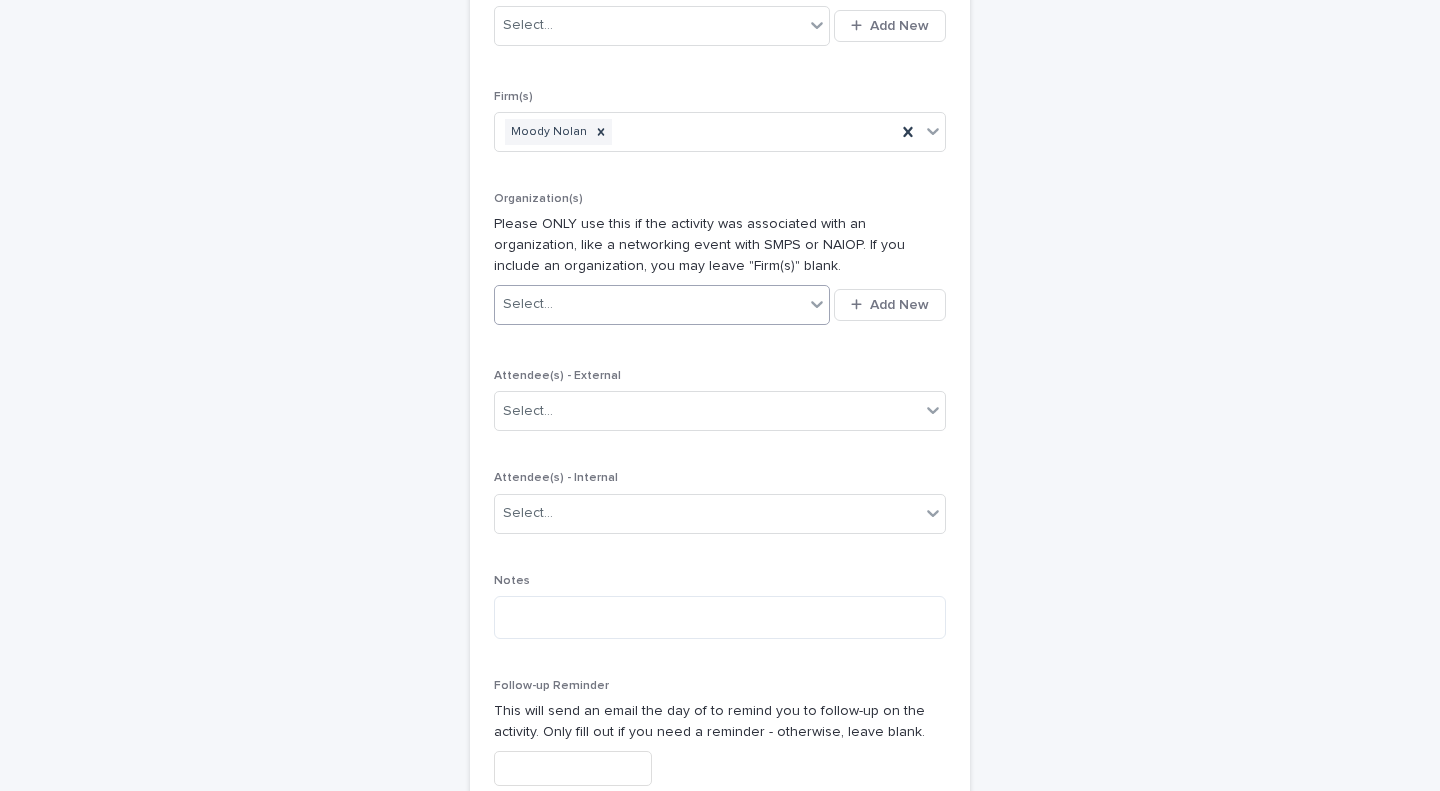 scroll, scrollTop: 0, scrollLeft: 0, axis: both 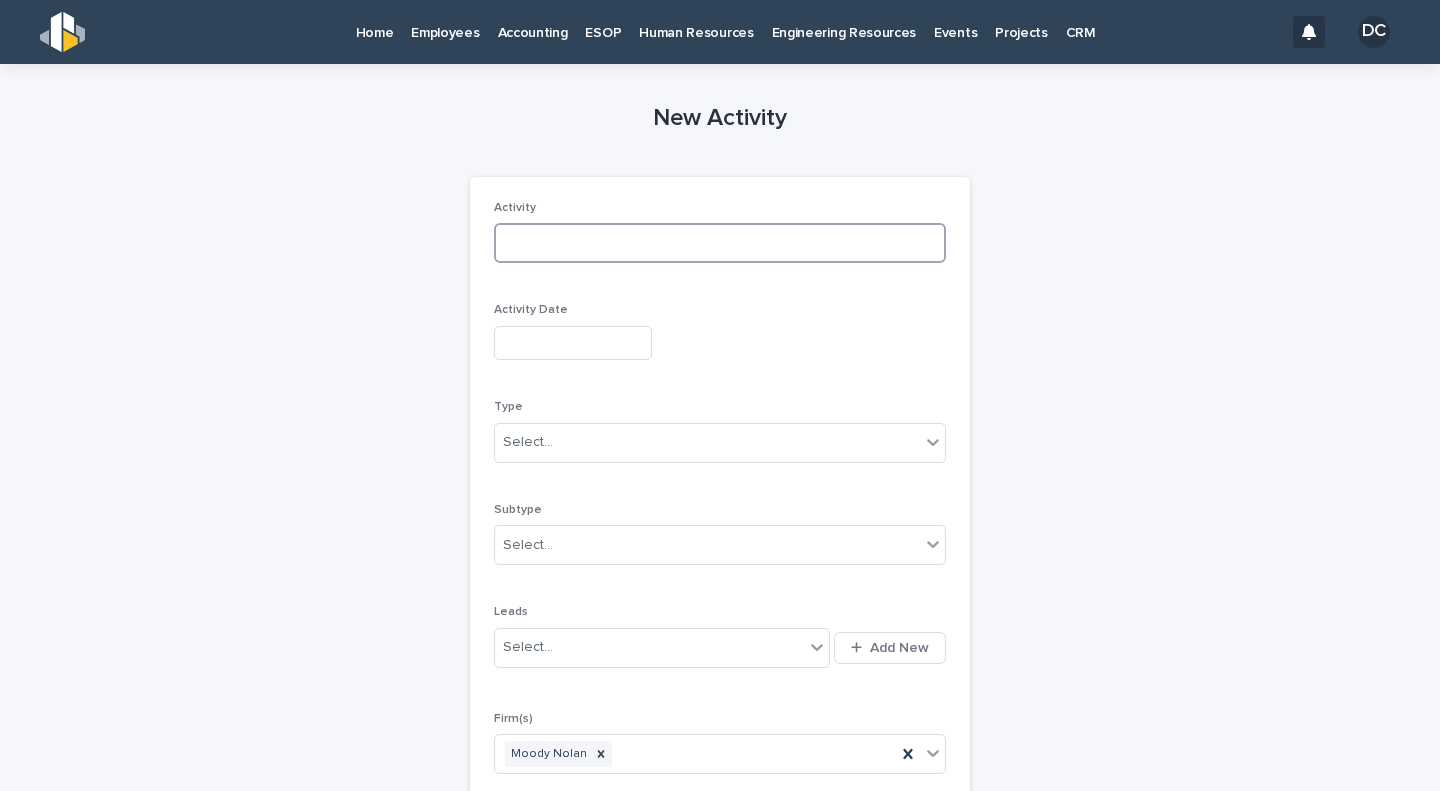 click at bounding box center [720, 243] 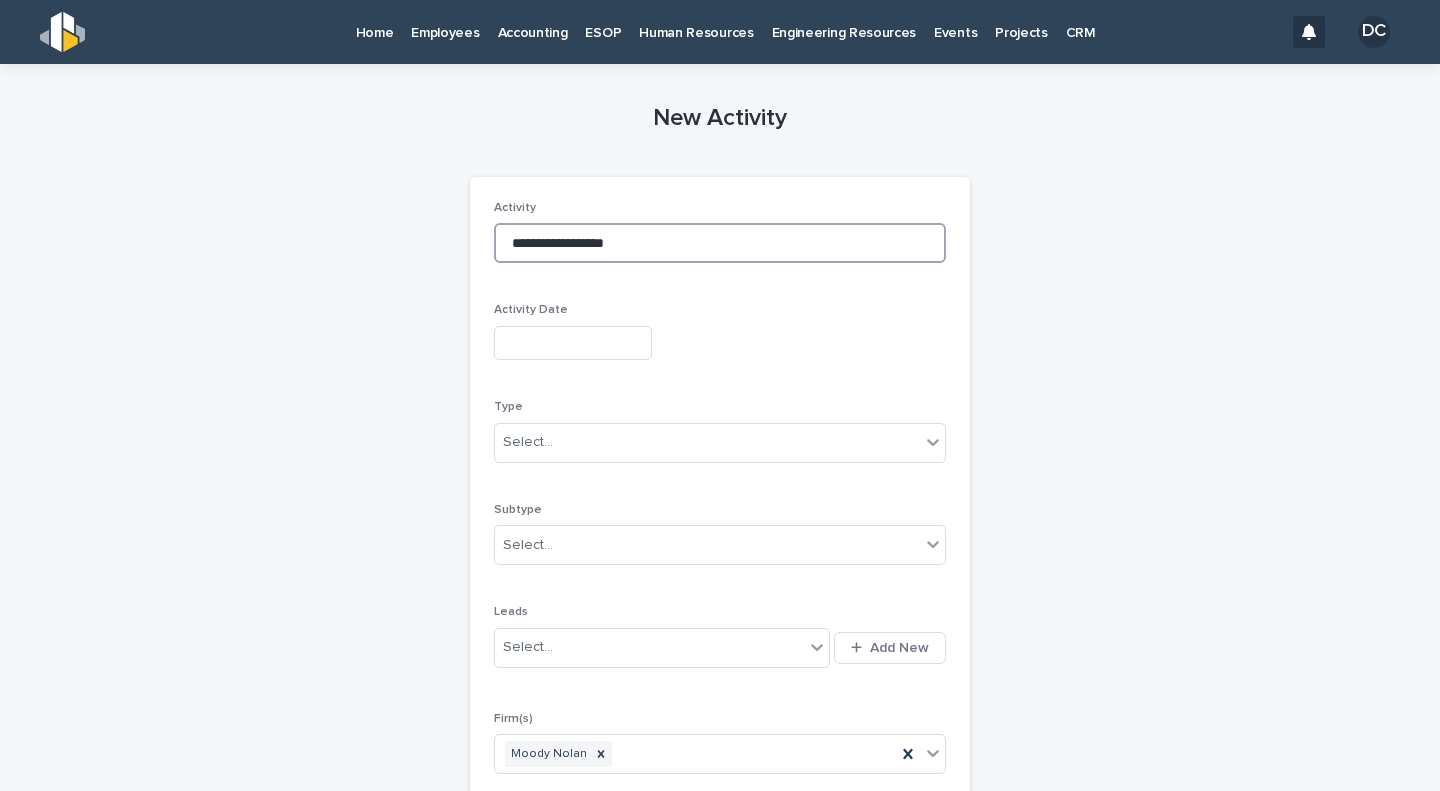 type on "**********" 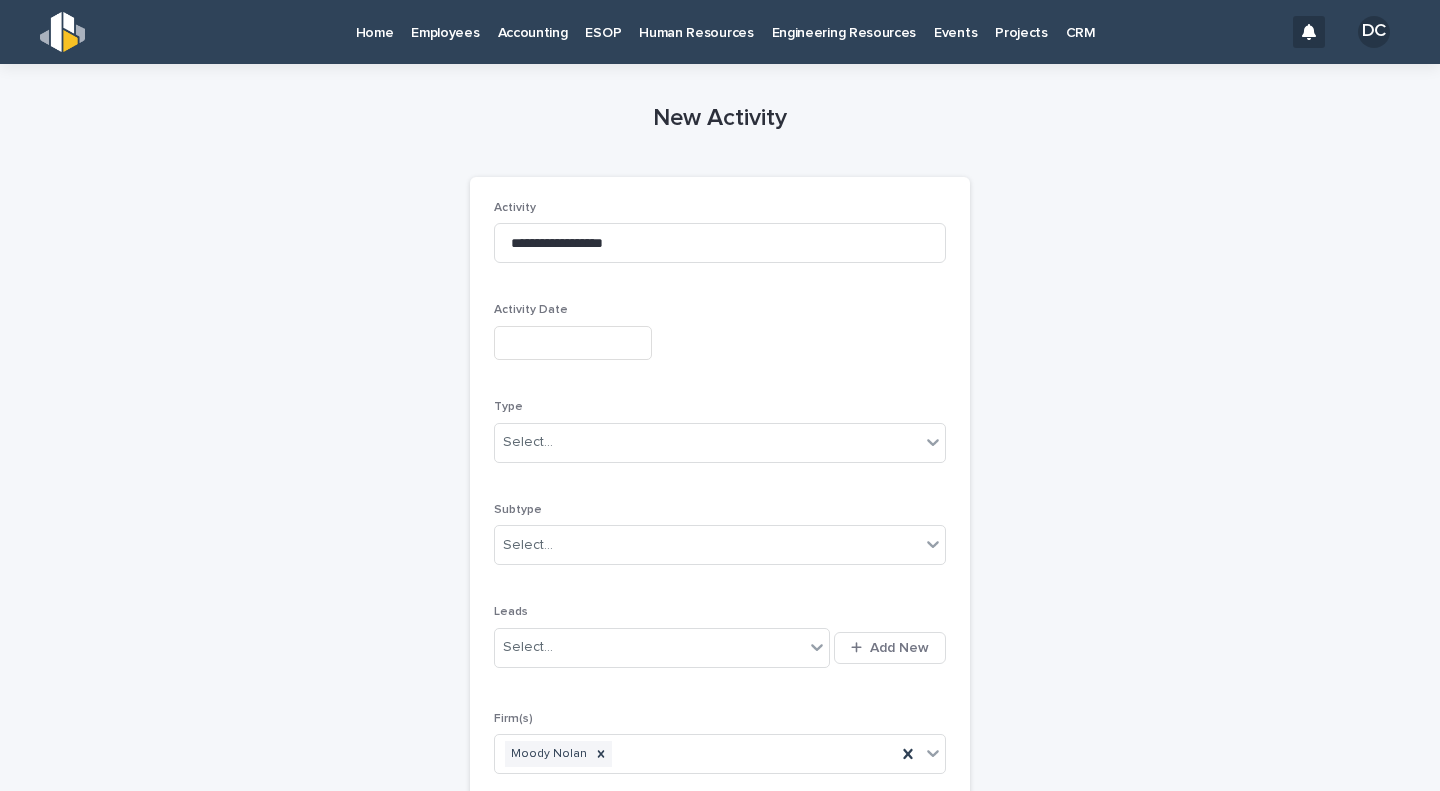 click at bounding box center (573, 343) 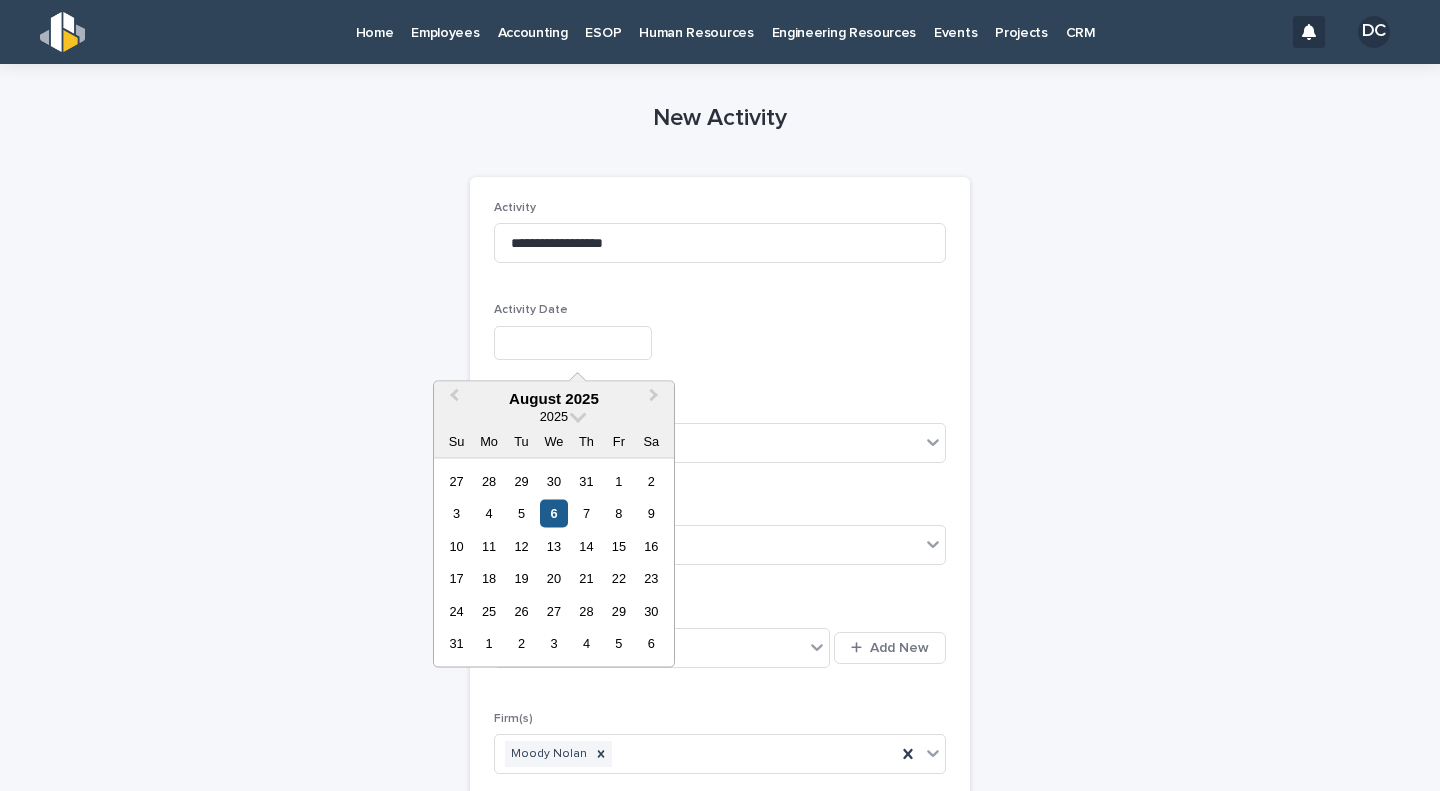 click on "6" at bounding box center (553, 513) 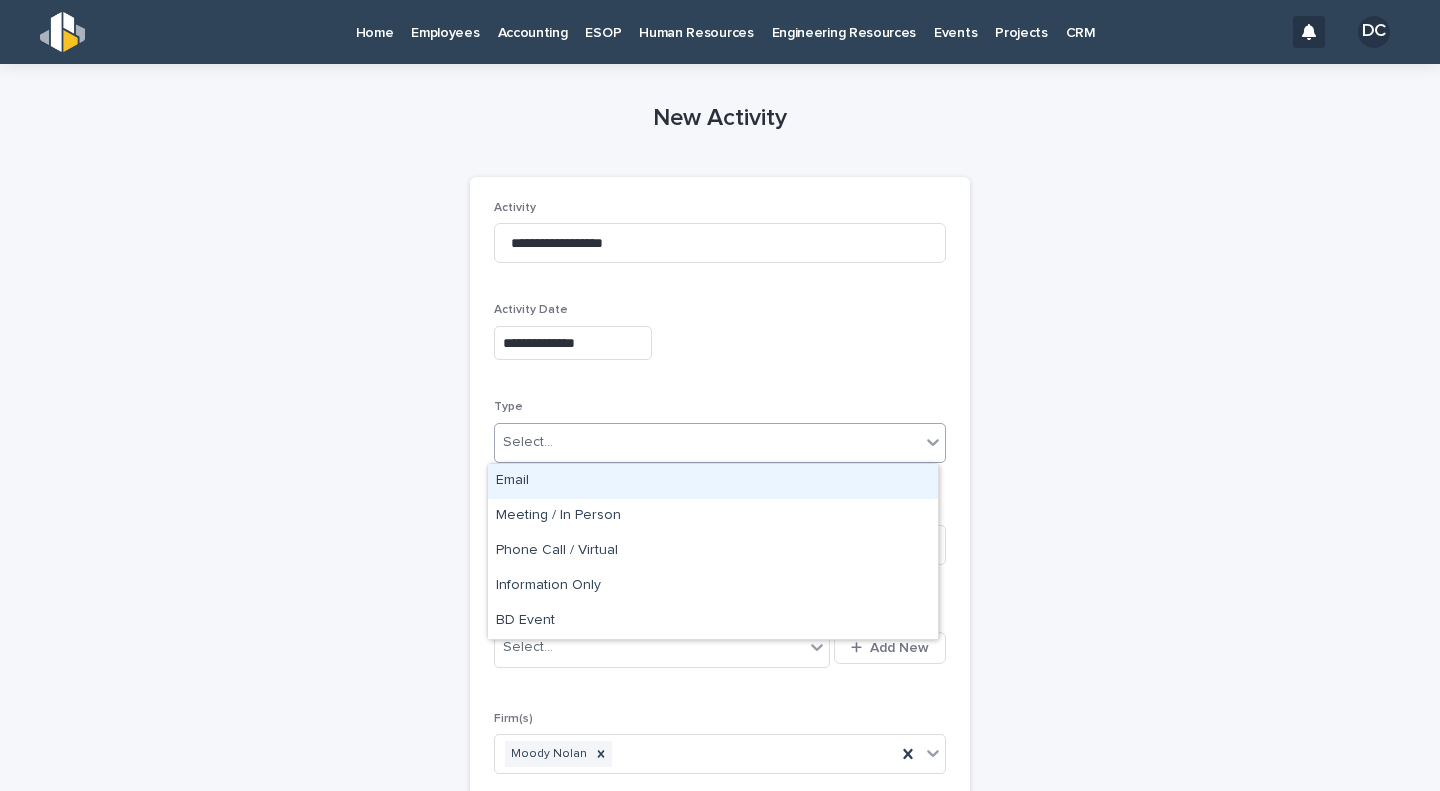click on "Select..." at bounding box center (707, 442) 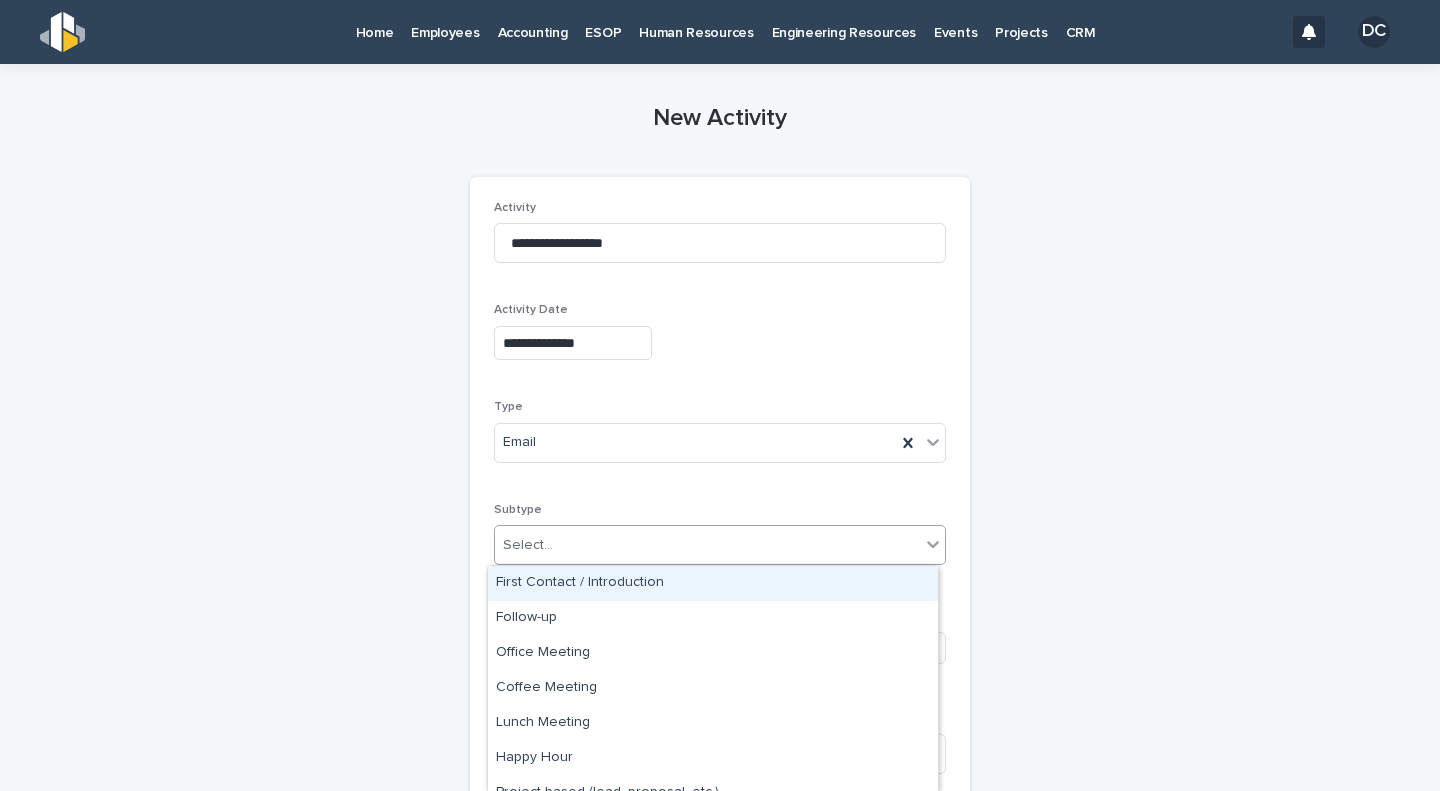 click on "Select..." at bounding box center (707, 545) 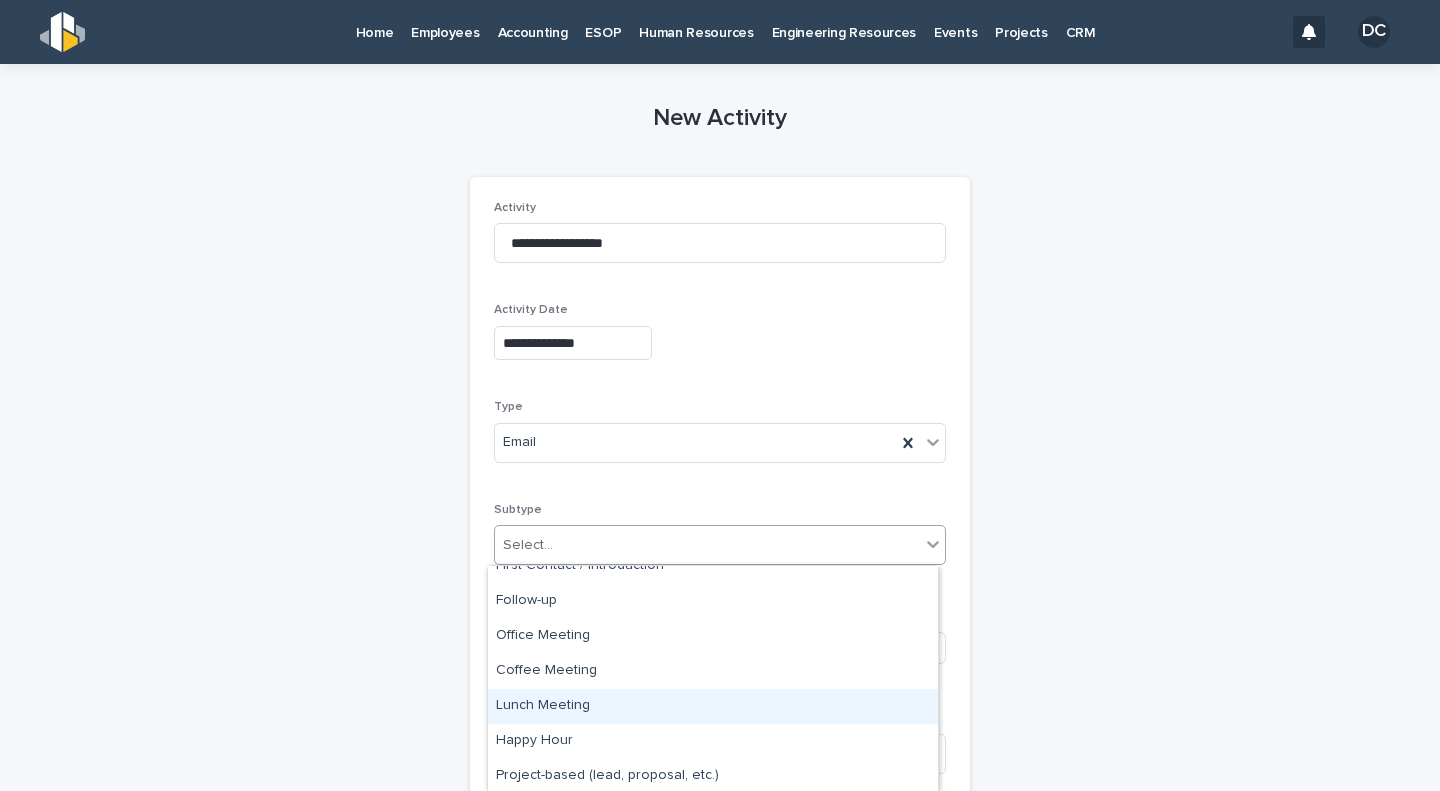 scroll, scrollTop: 0, scrollLeft: 0, axis: both 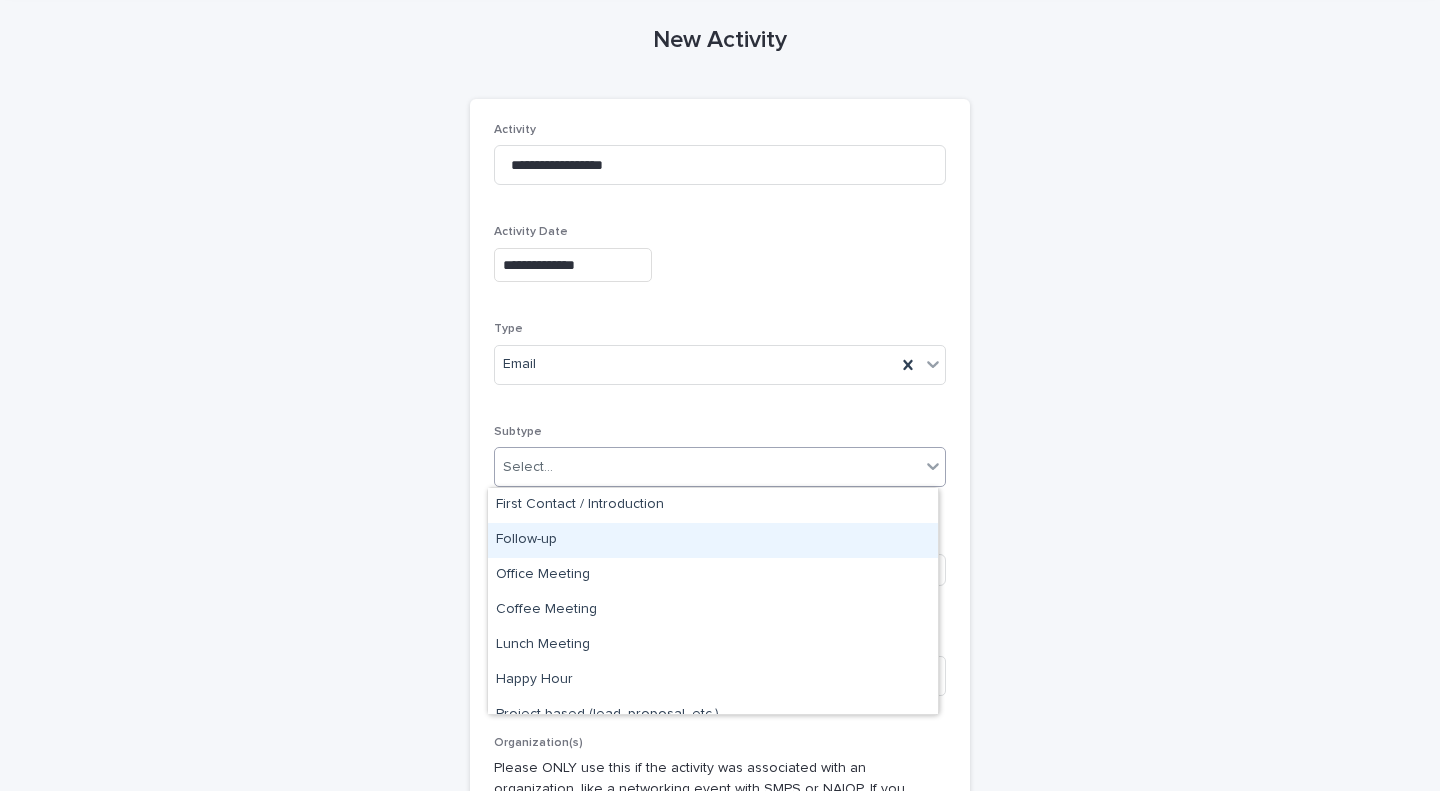click on "Follow-up" at bounding box center [713, 540] 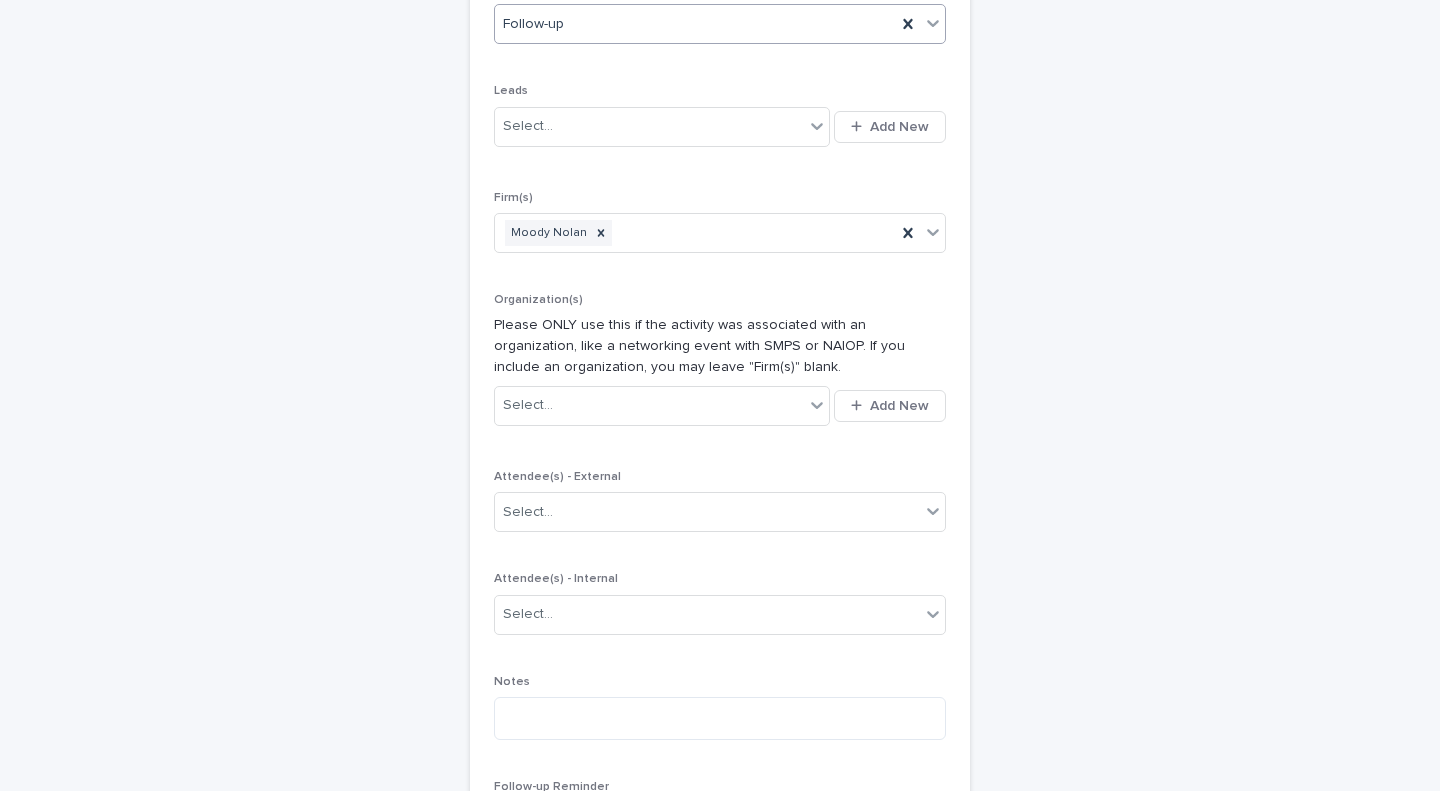 scroll, scrollTop: 522, scrollLeft: 0, axis: vertical 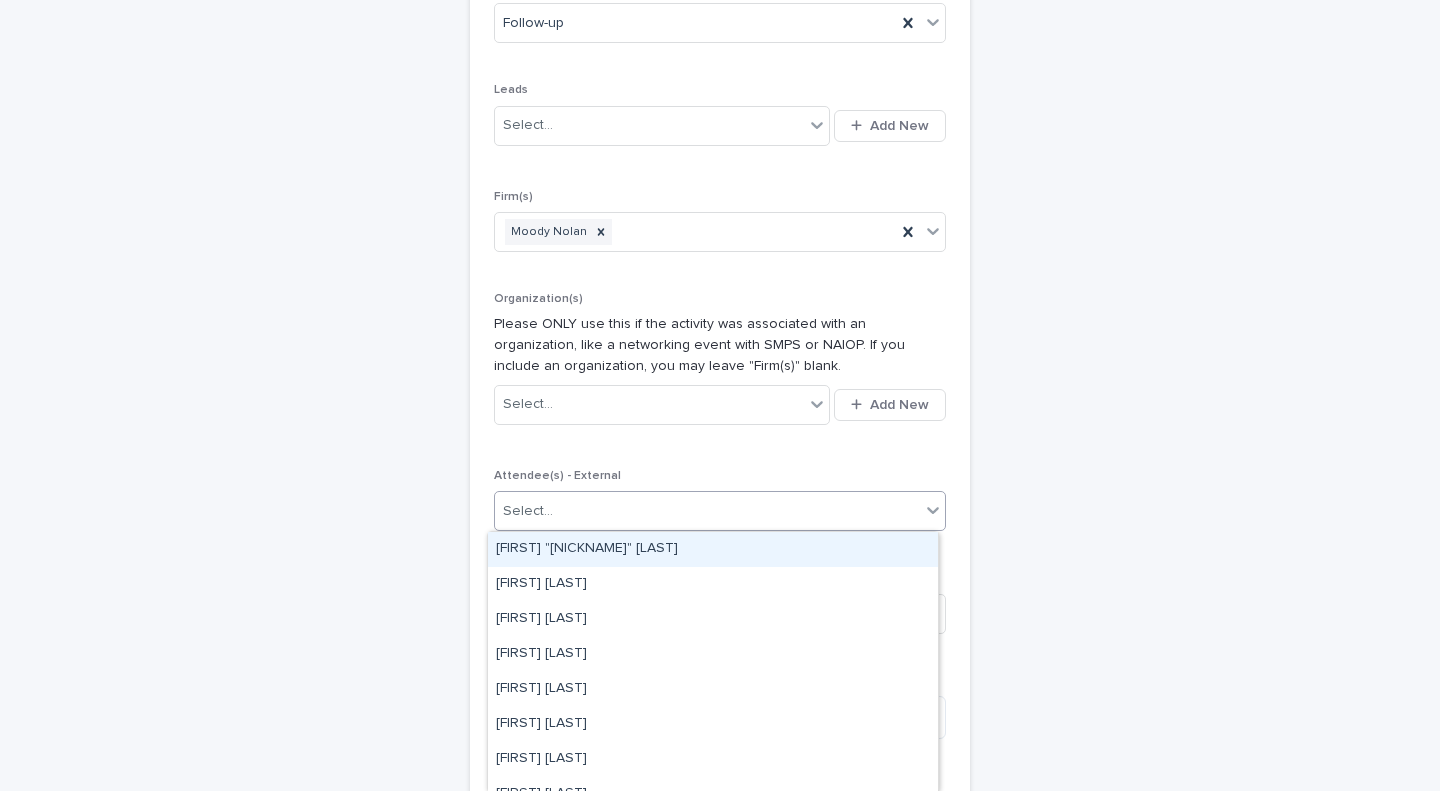 click on "Select..." at bounding box center (707, 511) 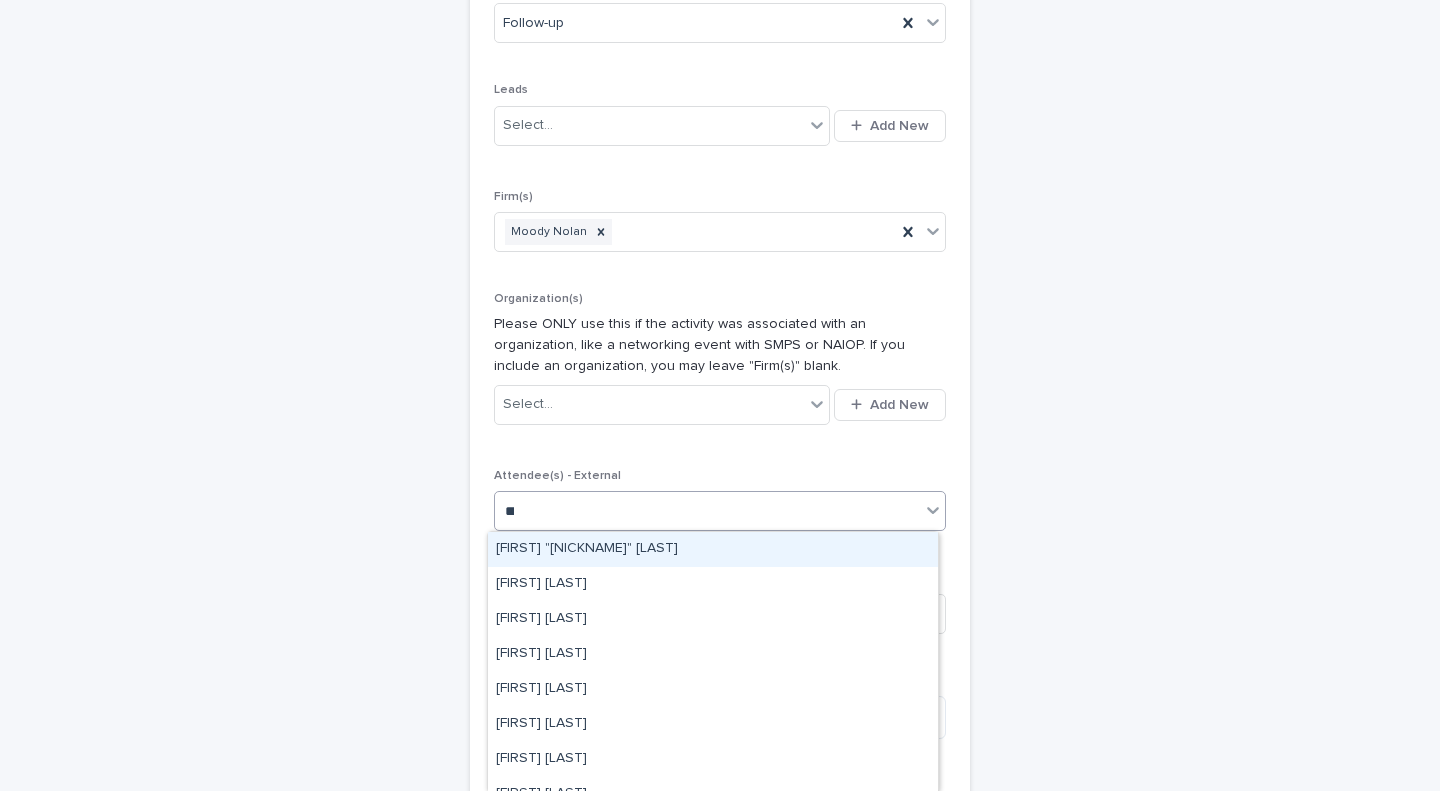 type on "****" 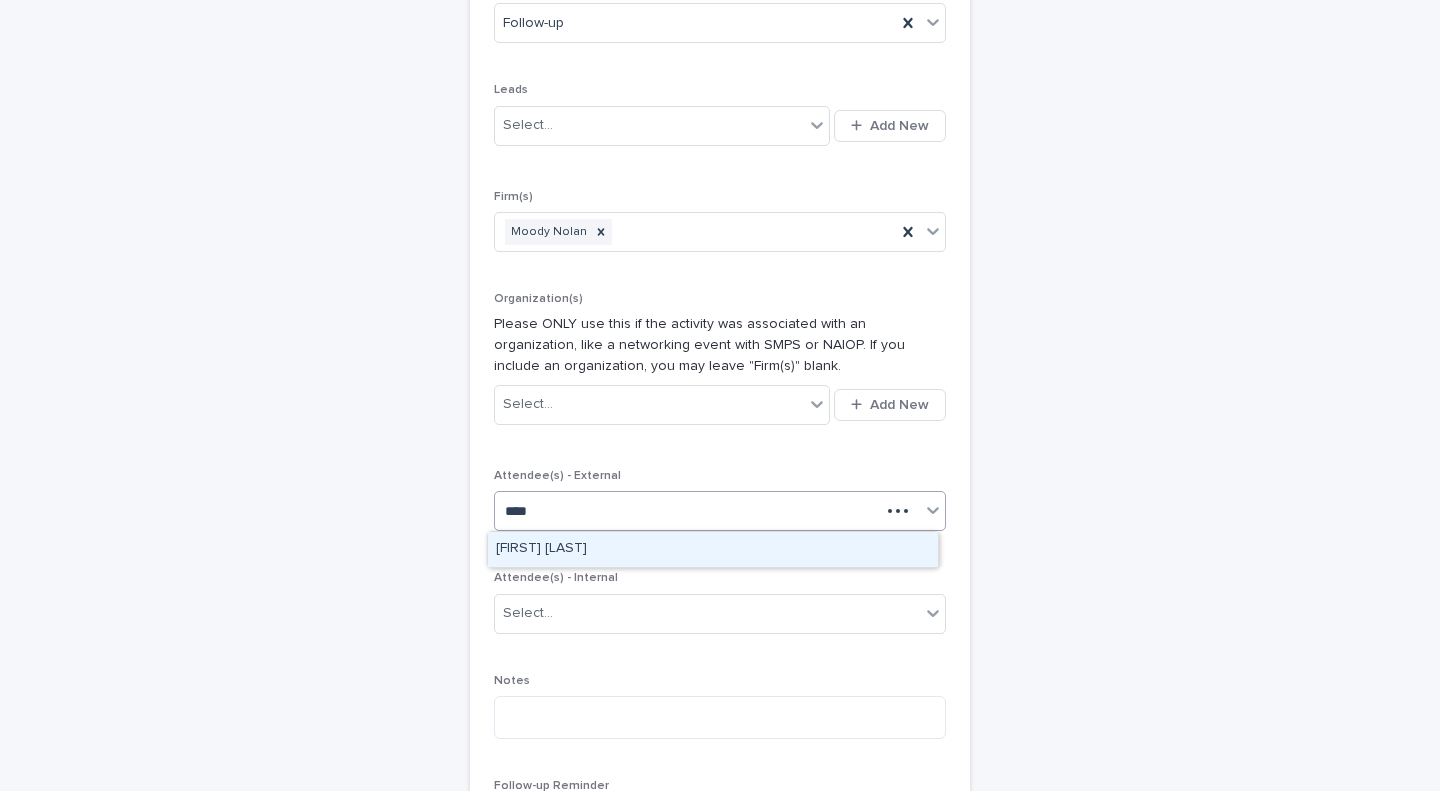 type 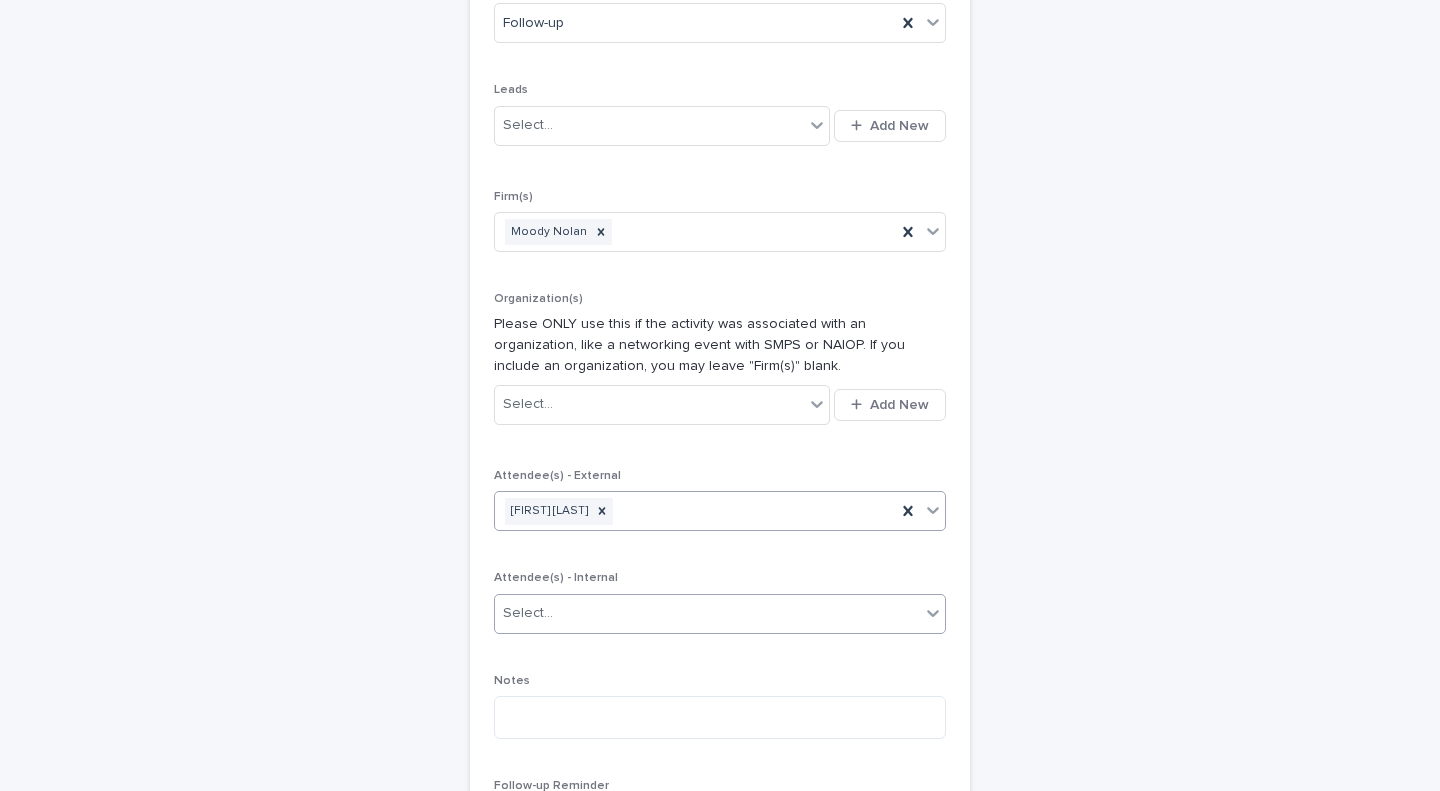 click on "Select..." at bounding box center [707, 613] 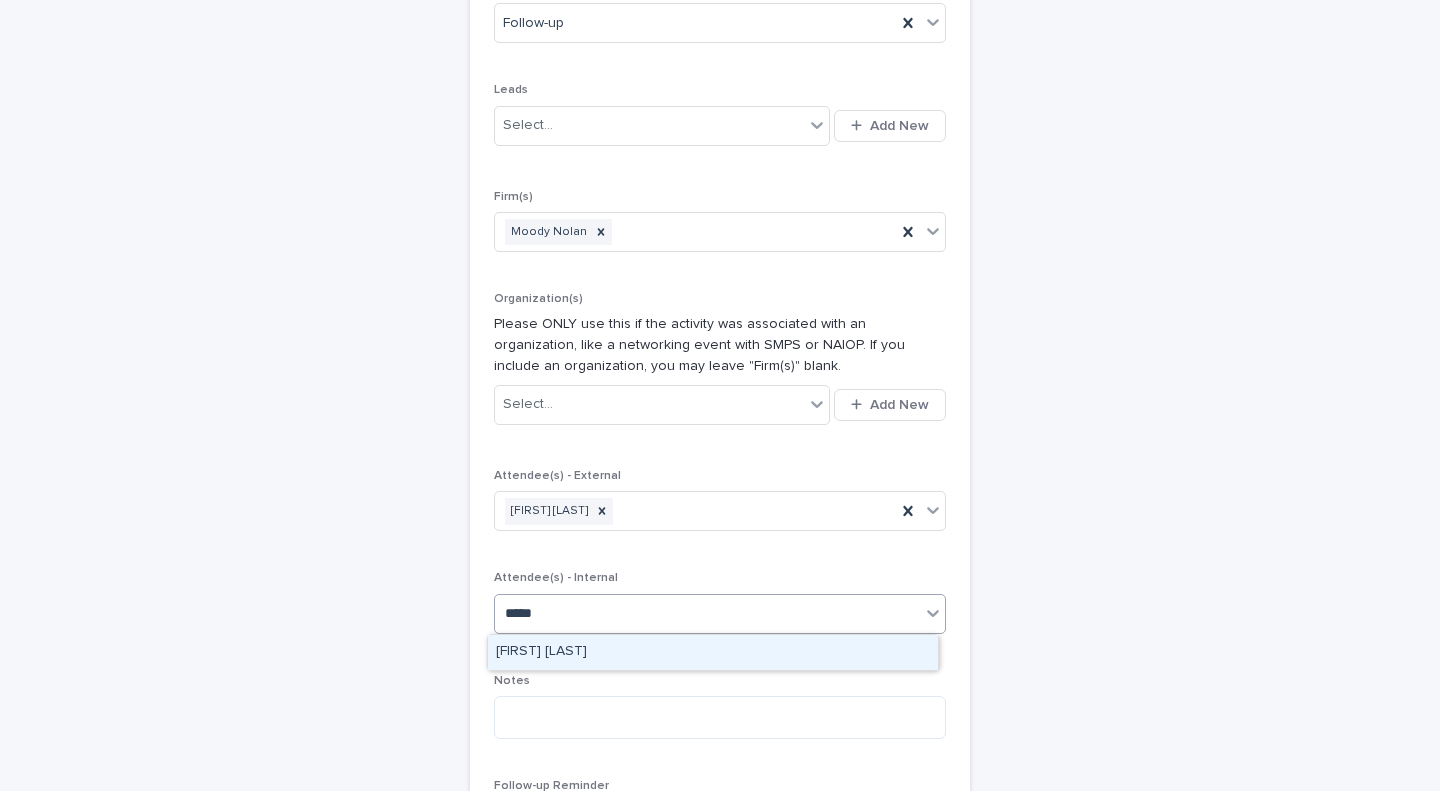 type on "******" 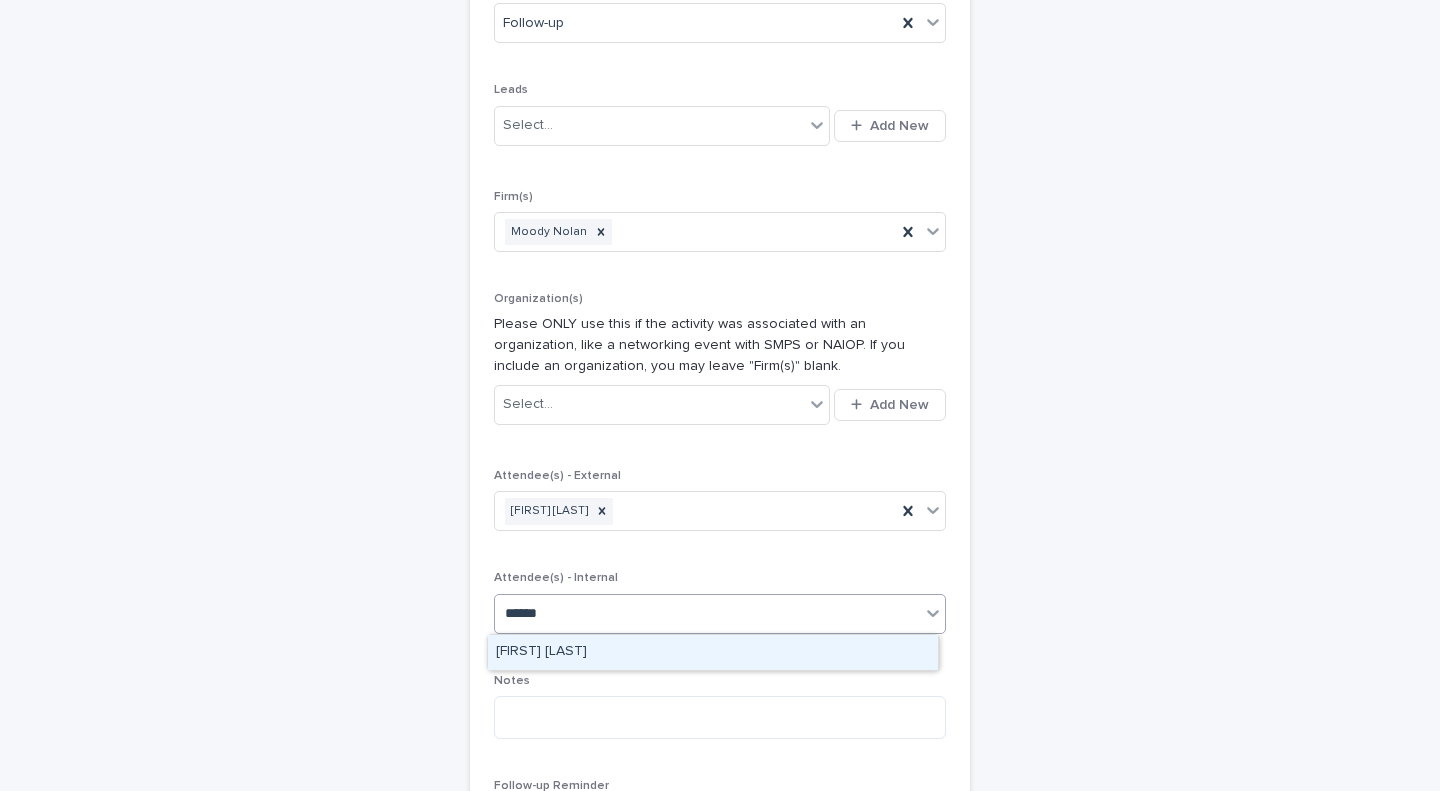 type 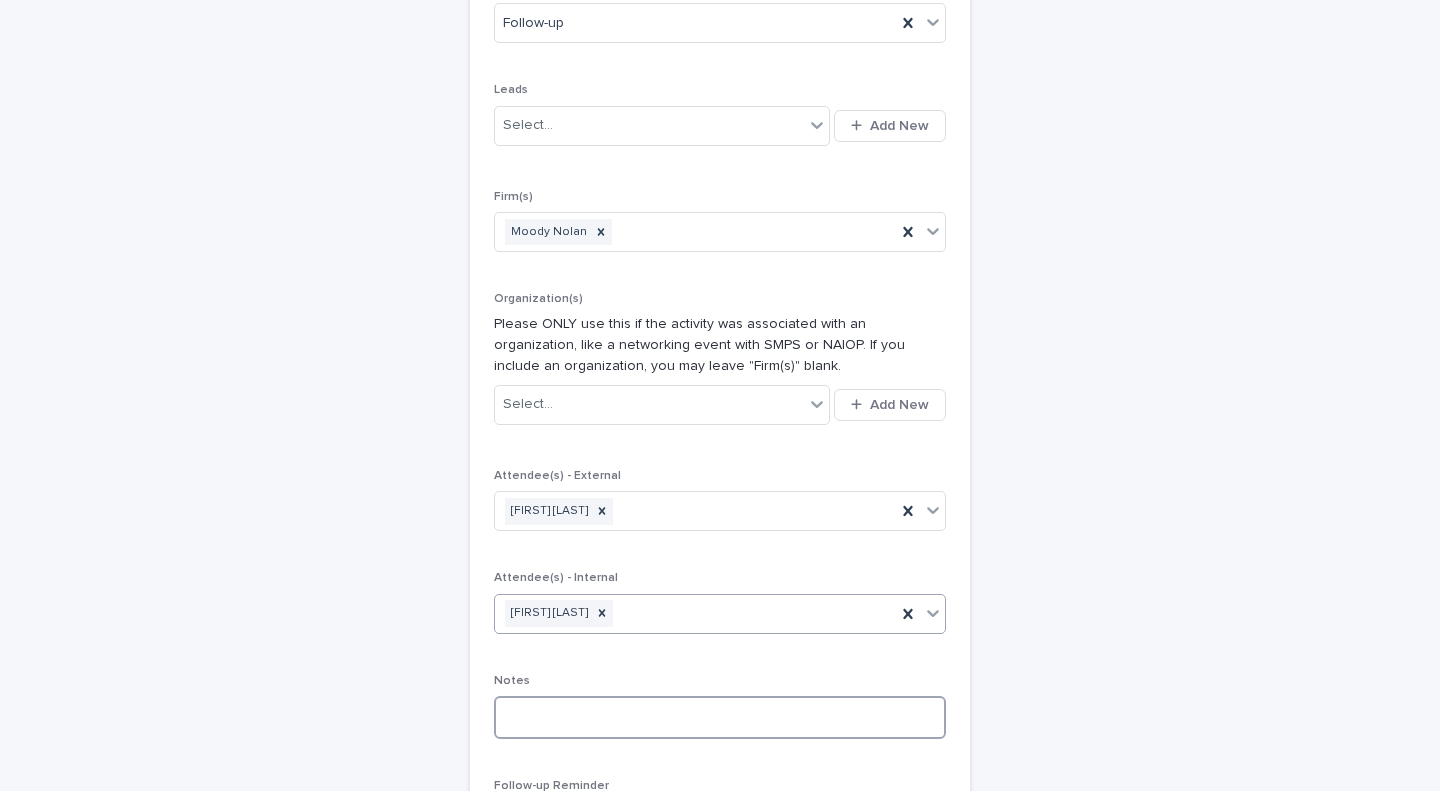 click at bounding box center (720, 717) 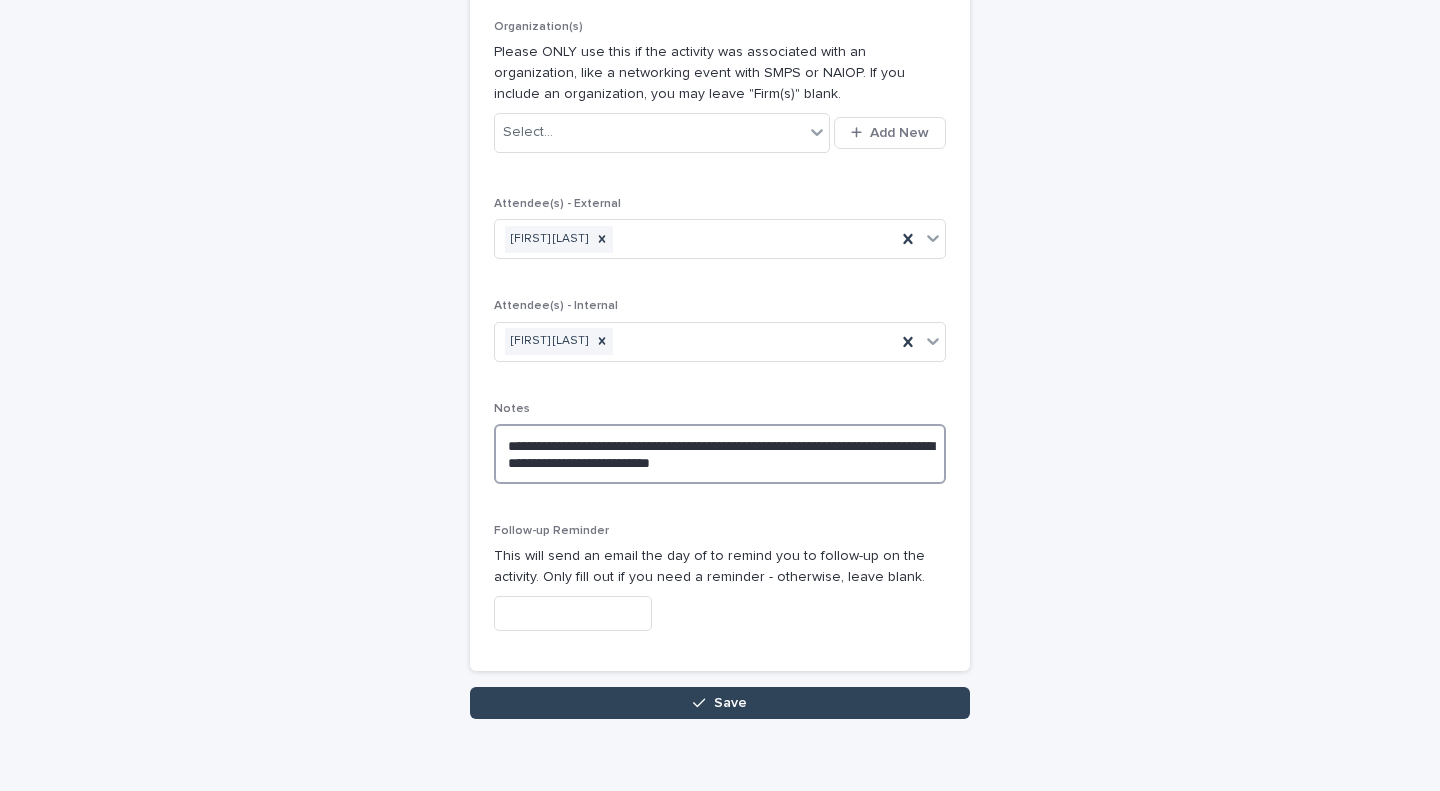 scroll, scrollTop: 794, scrollLeft: 0, axis: vertical 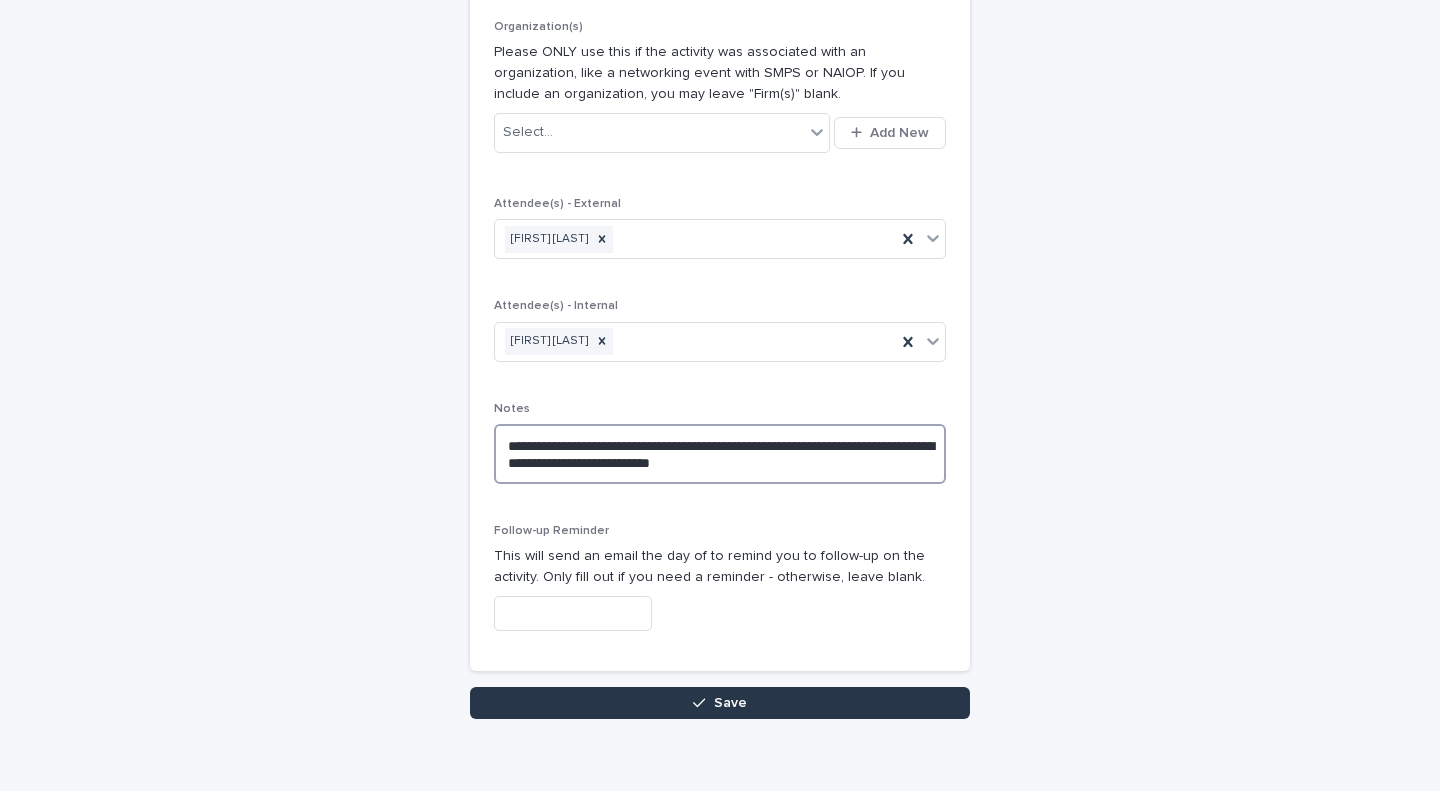 type on "**********" 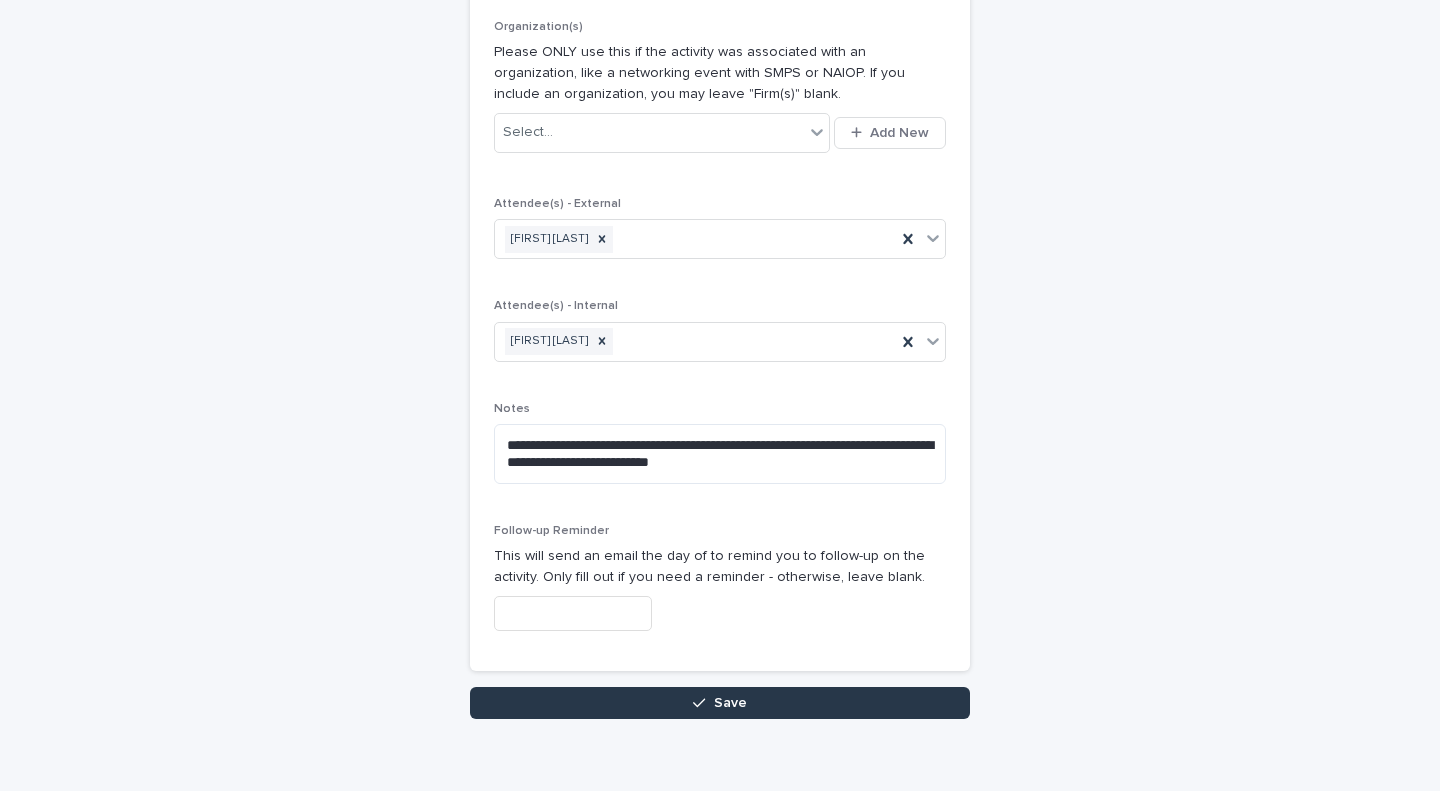 click on "Save" at bounding box center (720, 703) 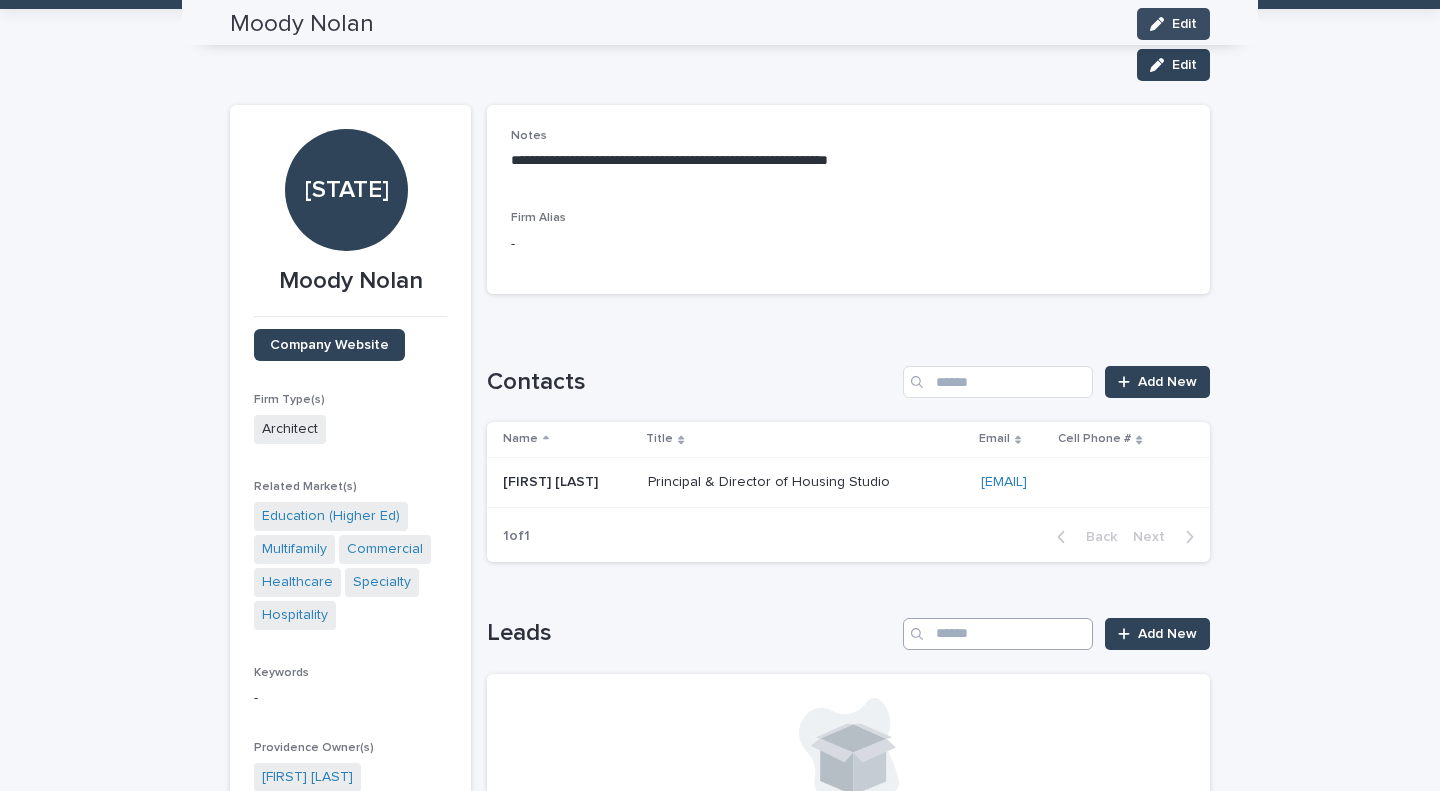 scroll, scrollTop: 0, scrollLeft: 0, axis: both 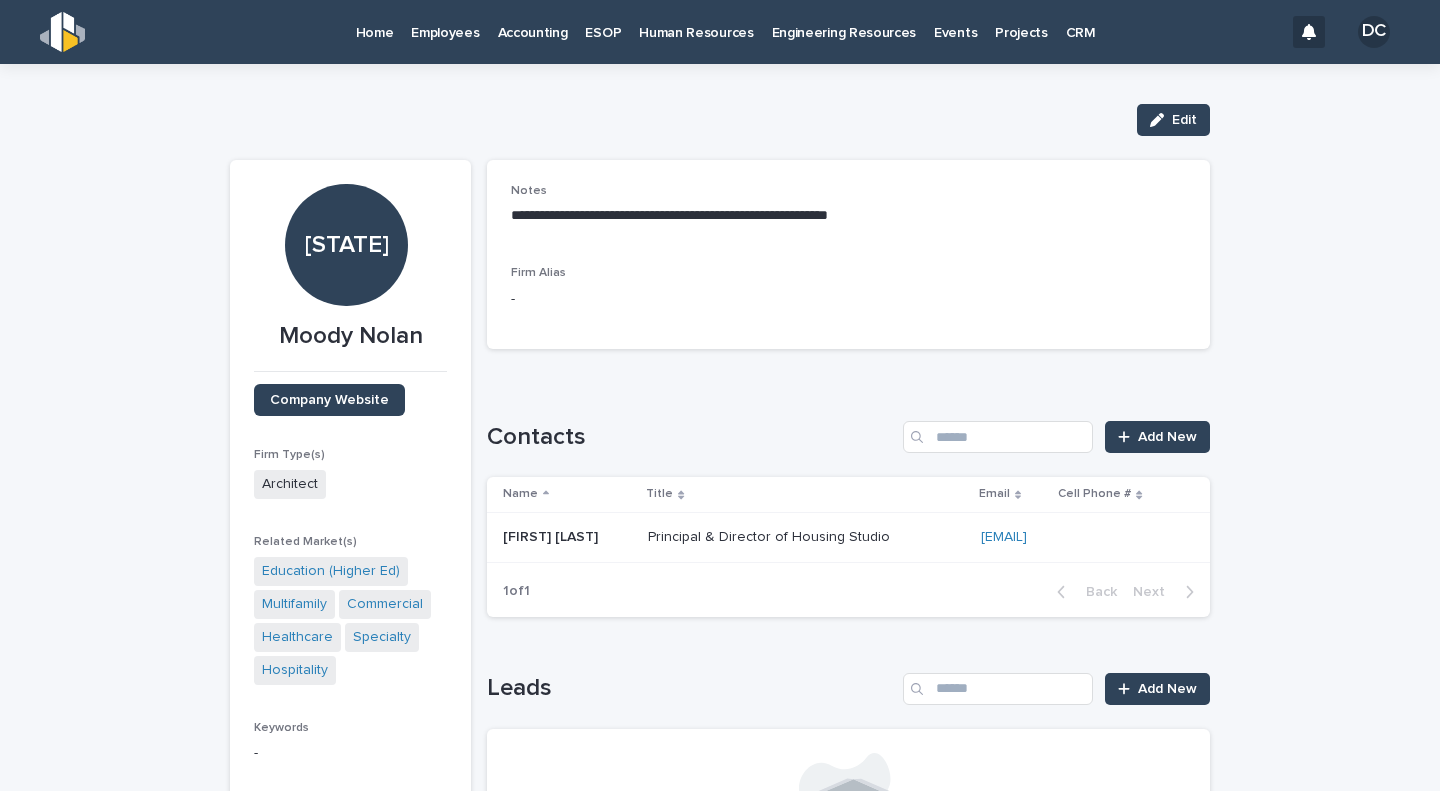 click on "CRM" at bounding box center [1081, 21] 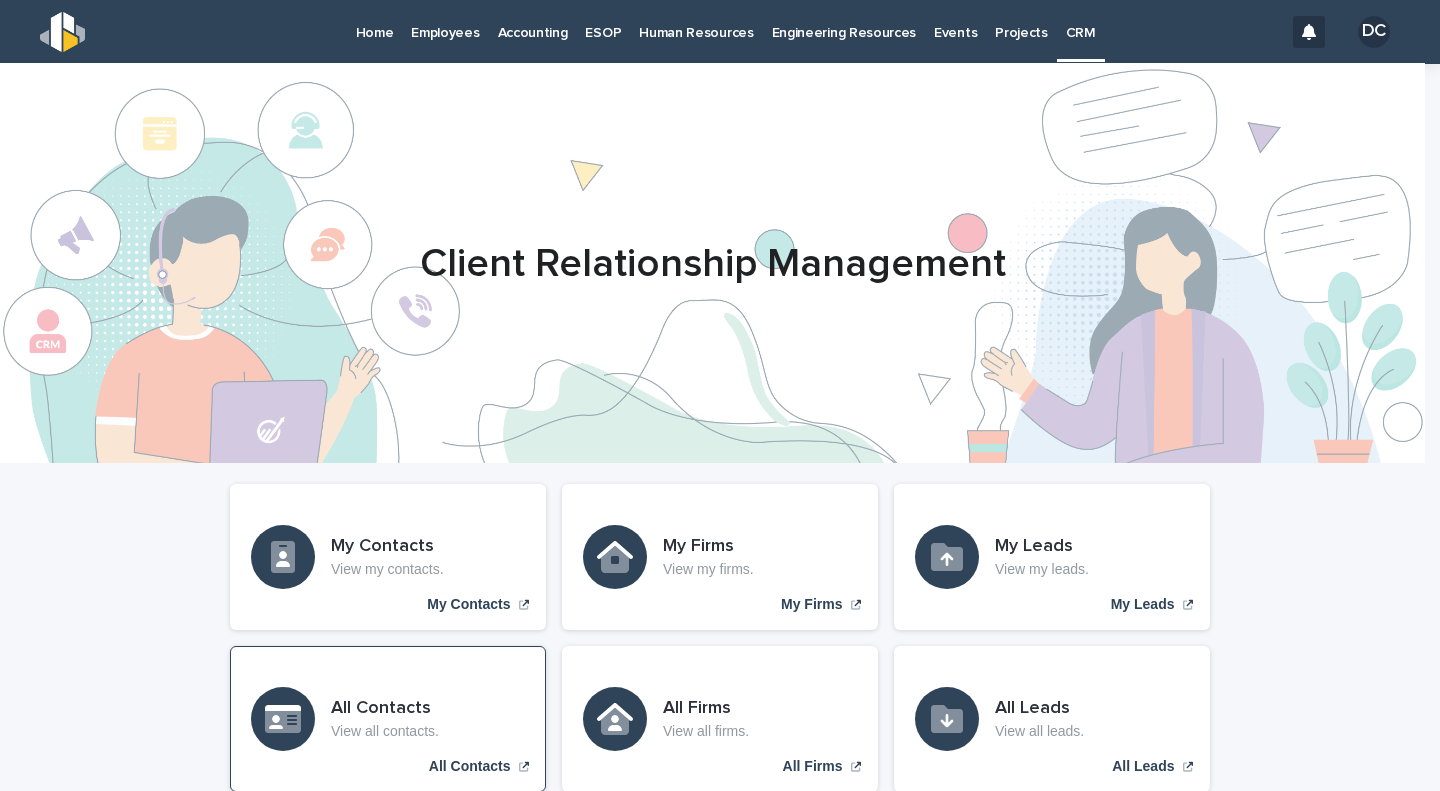 click on "All Contacts View all contacts. All Contacts" at bounding box center [388, 719] 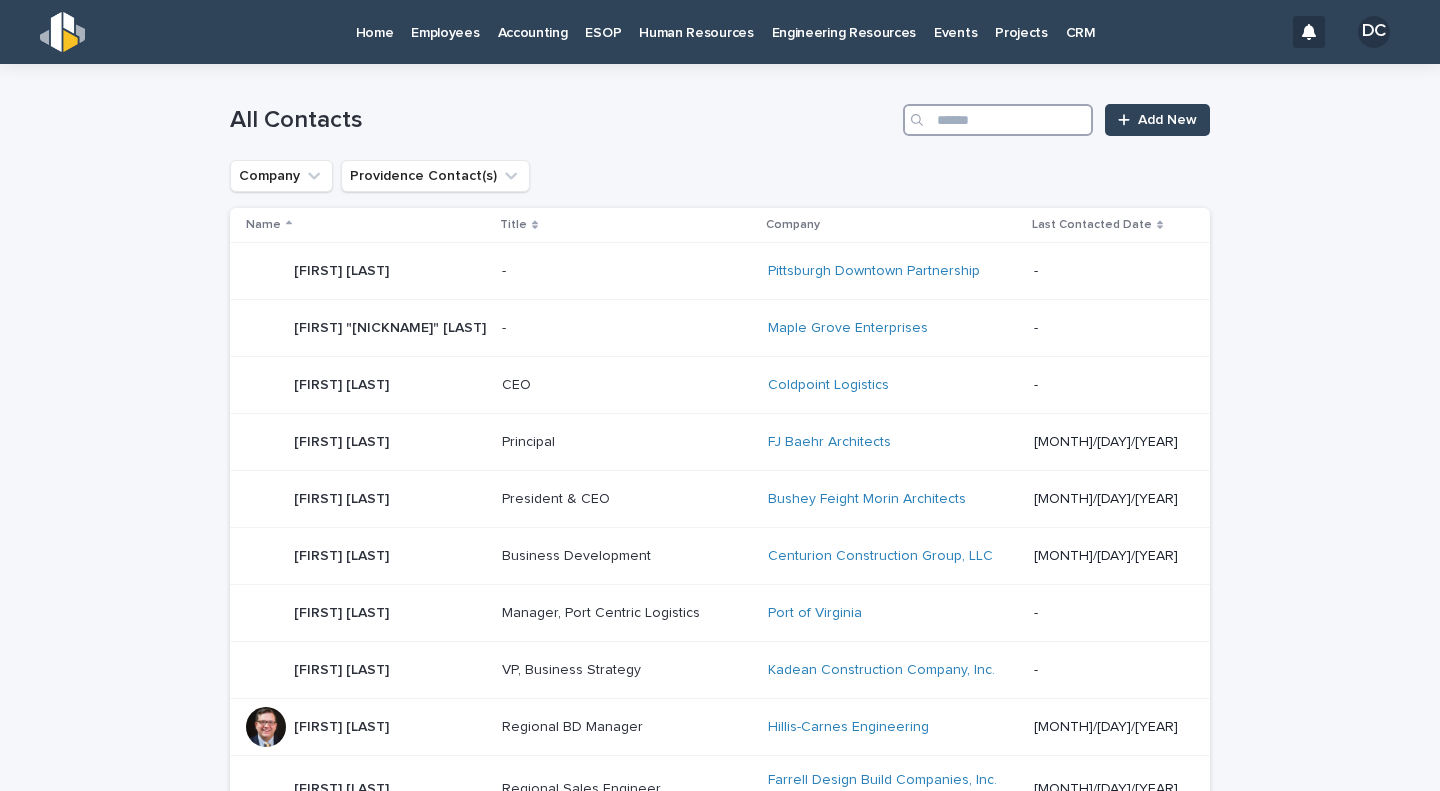 click at bounding box center [998, 120] 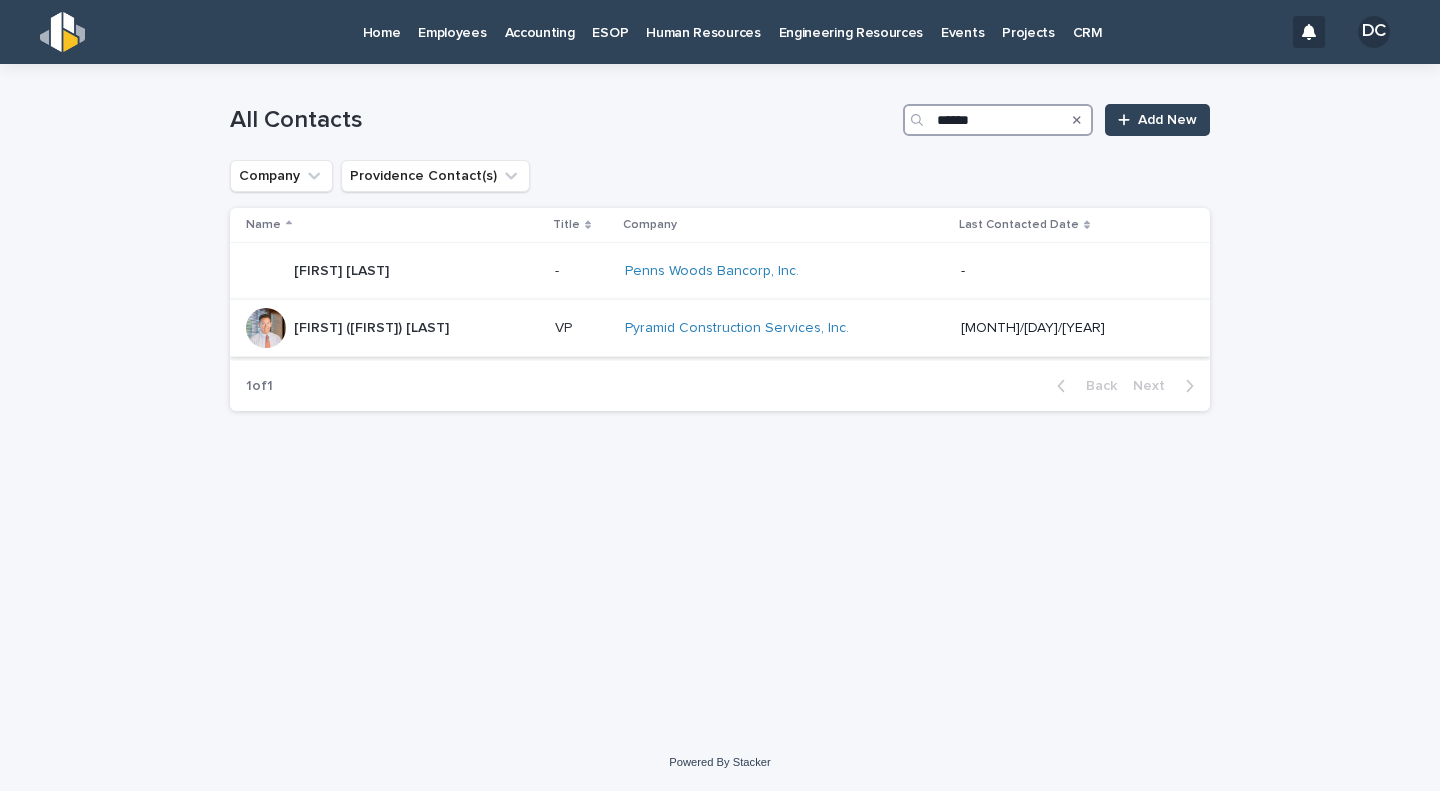 type on "******" 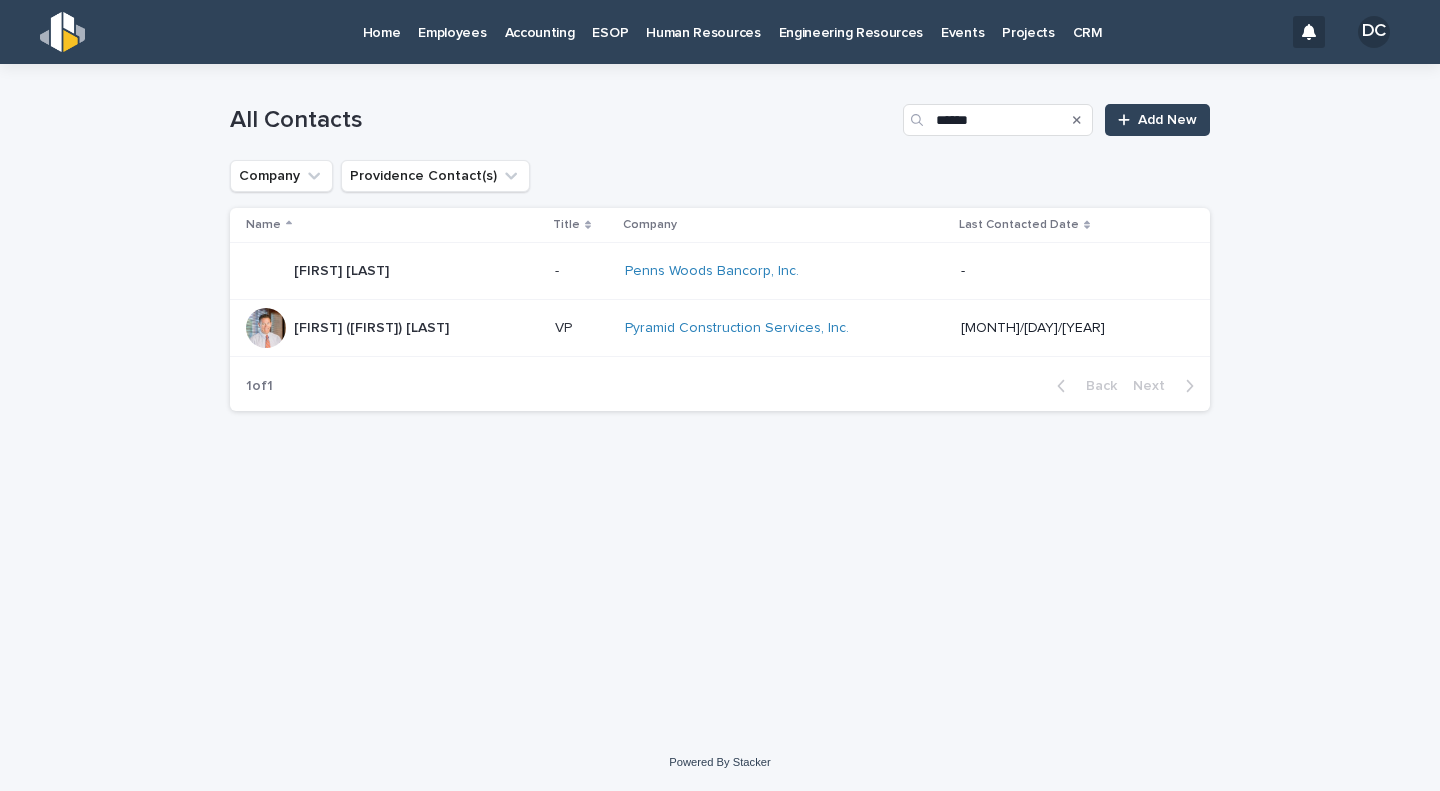 click on "[FIRST] ([FIRST]) [LAST]" at bounding box center (373, 326) 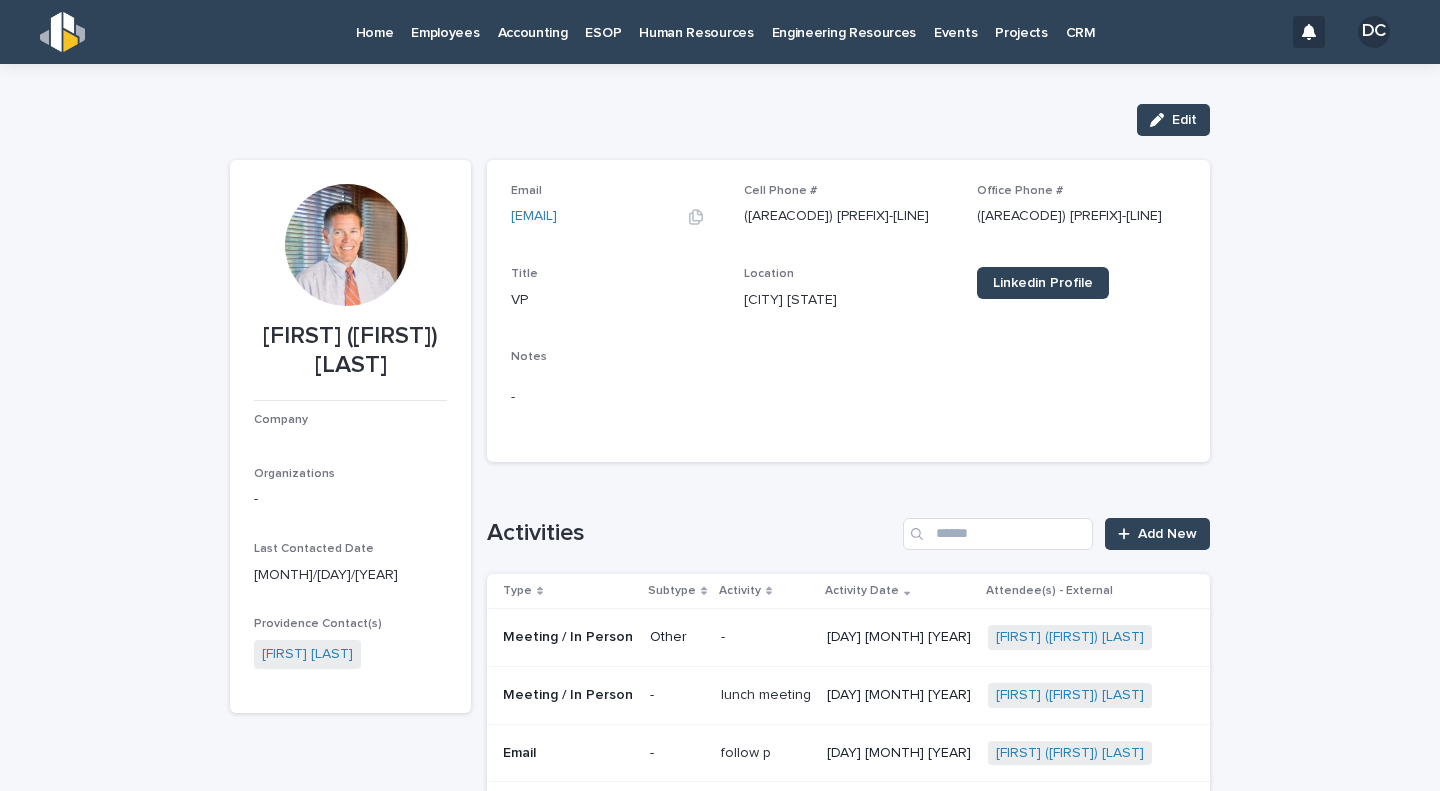click on "[EMAIL]" at bounding box center (534, 216) 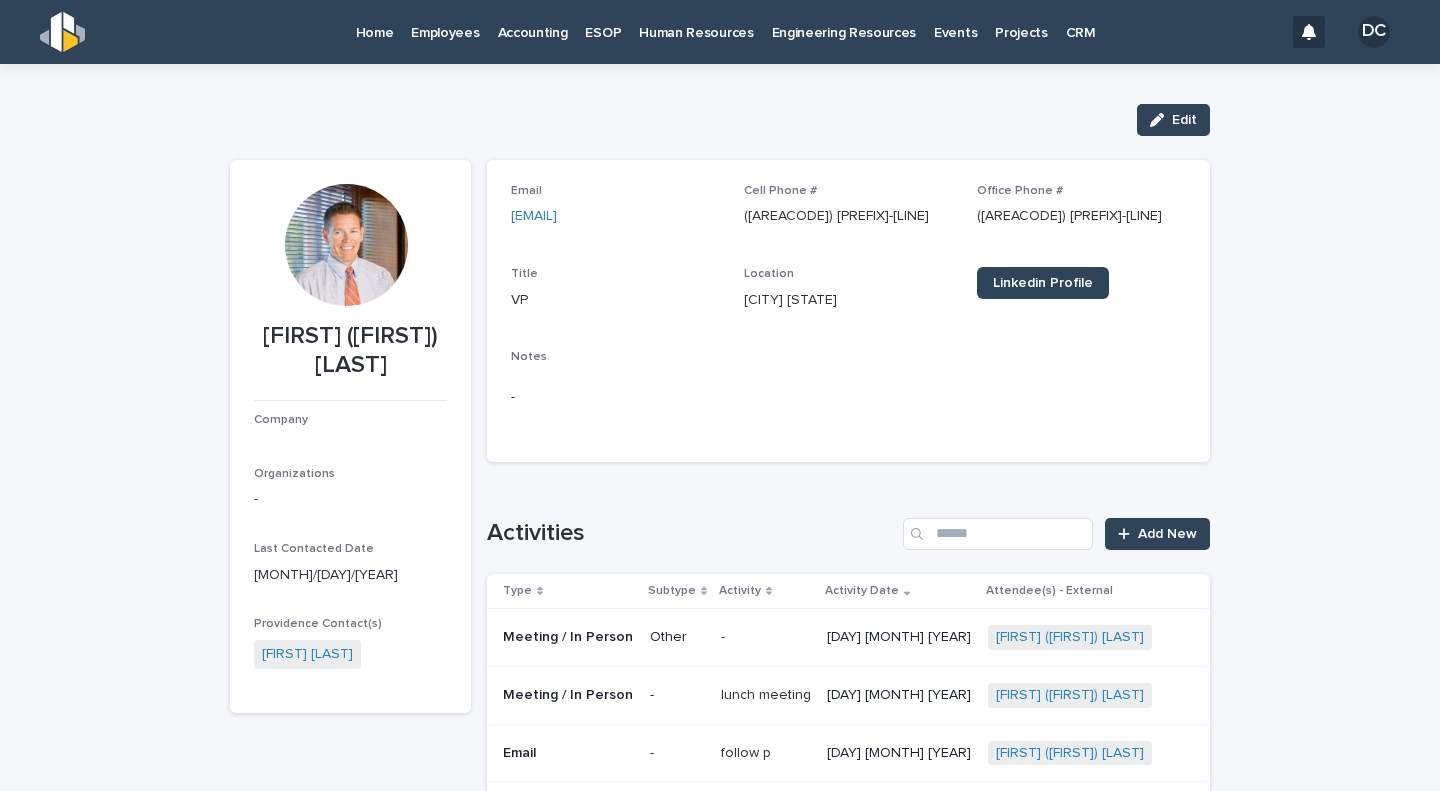 click on "Edit" at bounding box center (720, 120) 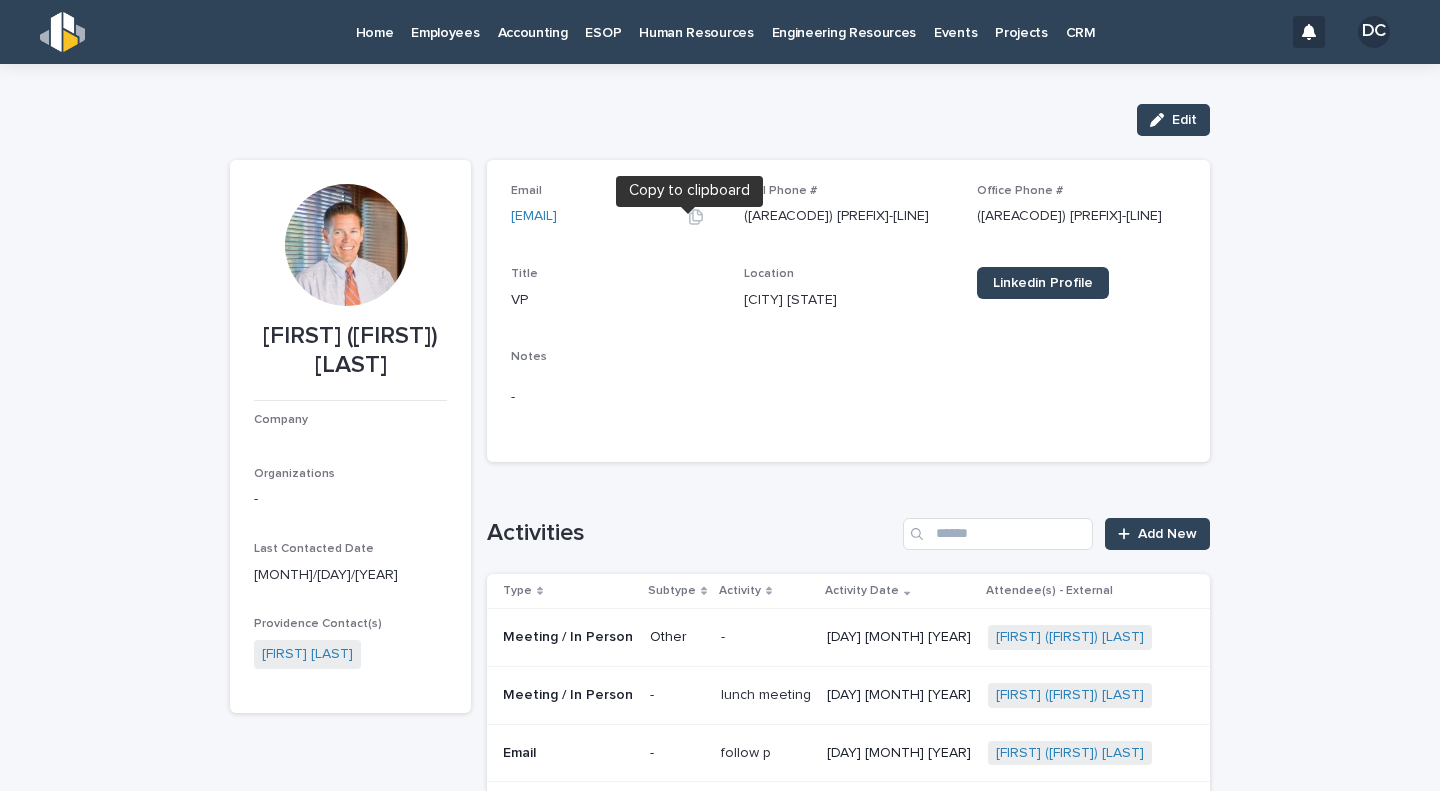 click 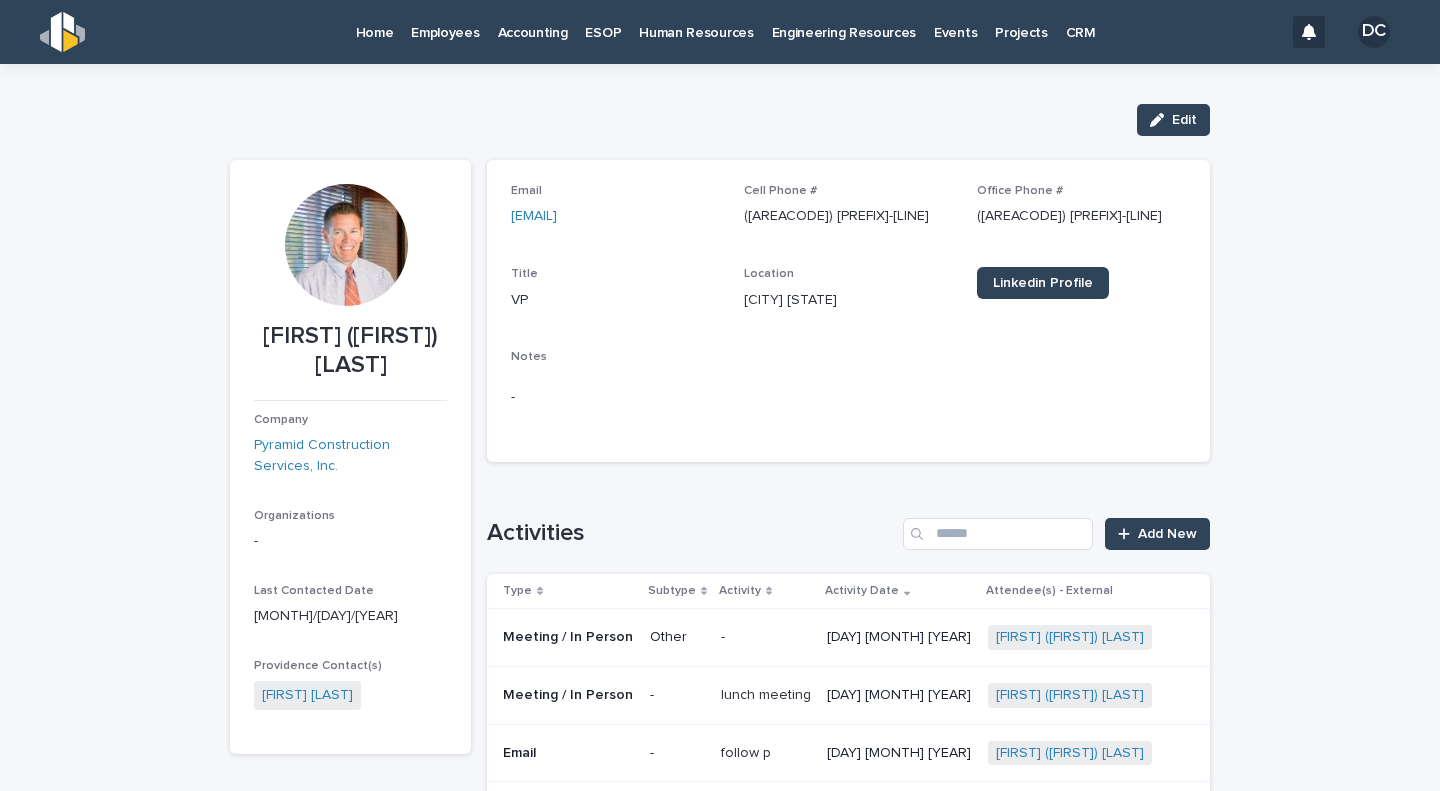click on "DC" at bounding box center [1374, 32] 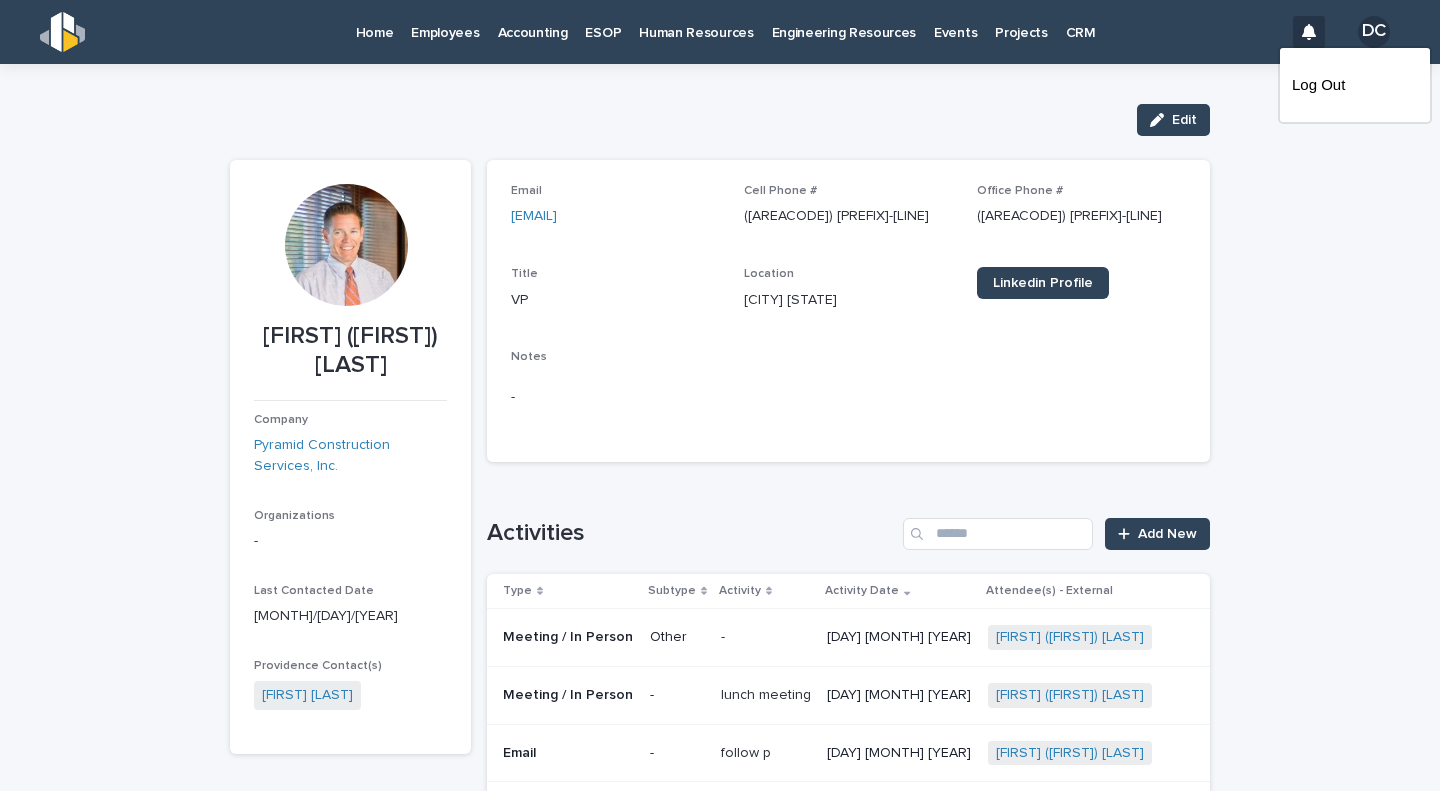 click on "Log Out" at bounding box center [1355, 85] 